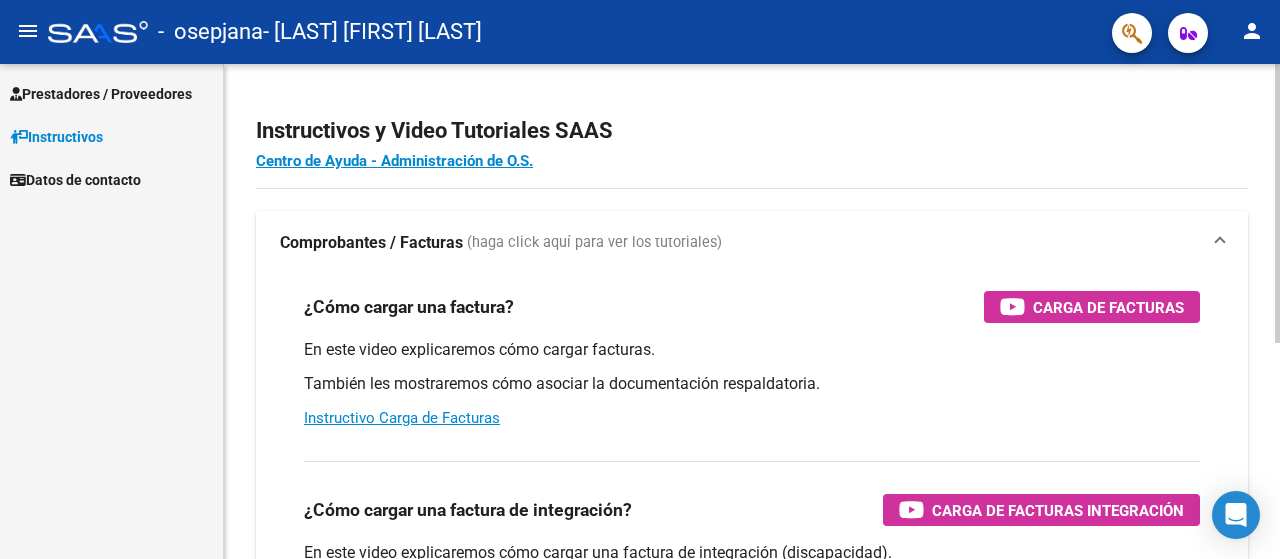 scroll, scrollTop: 0, scrollLeft: 0, axis: both 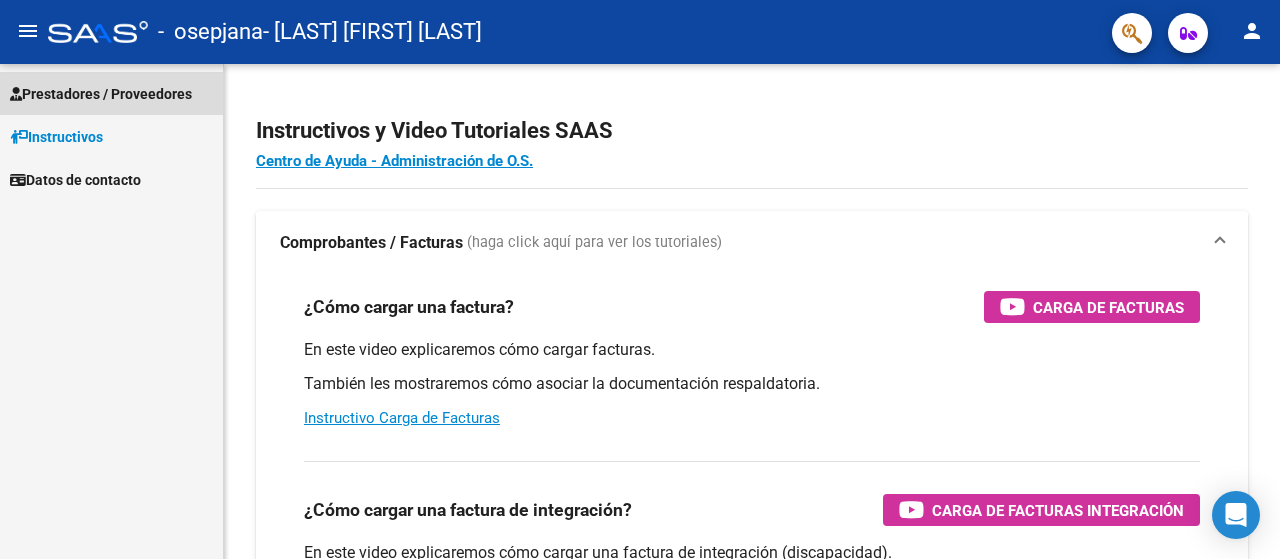 click on "Prestadores / Proveedores" at bounding box center [101, 94] 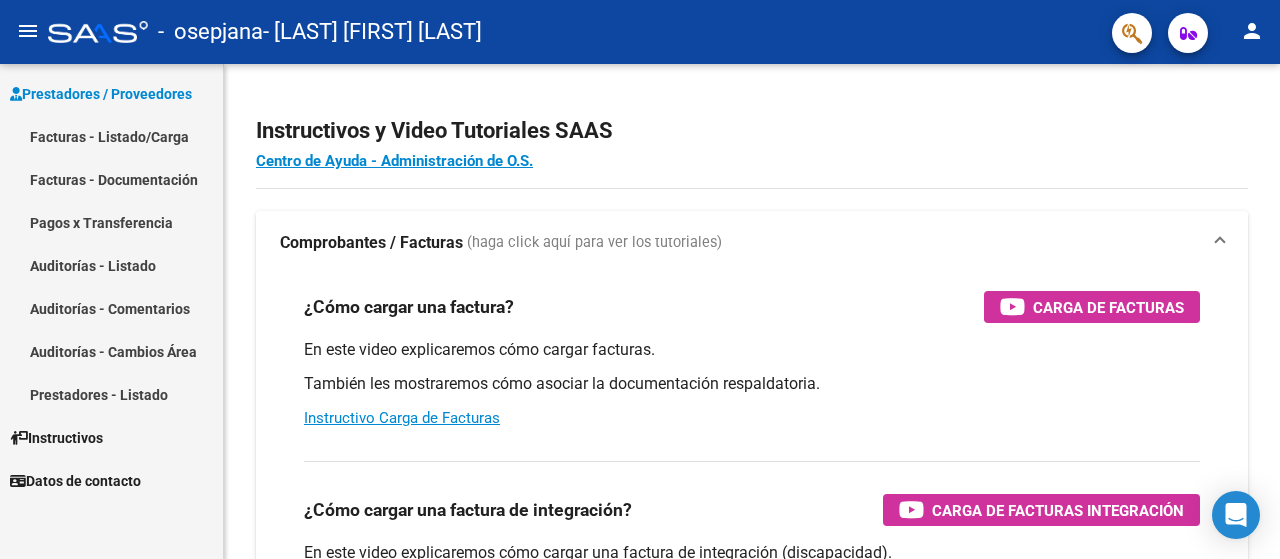 click on "Facturas - Listado/Carga" at bounding box center [111, 136] 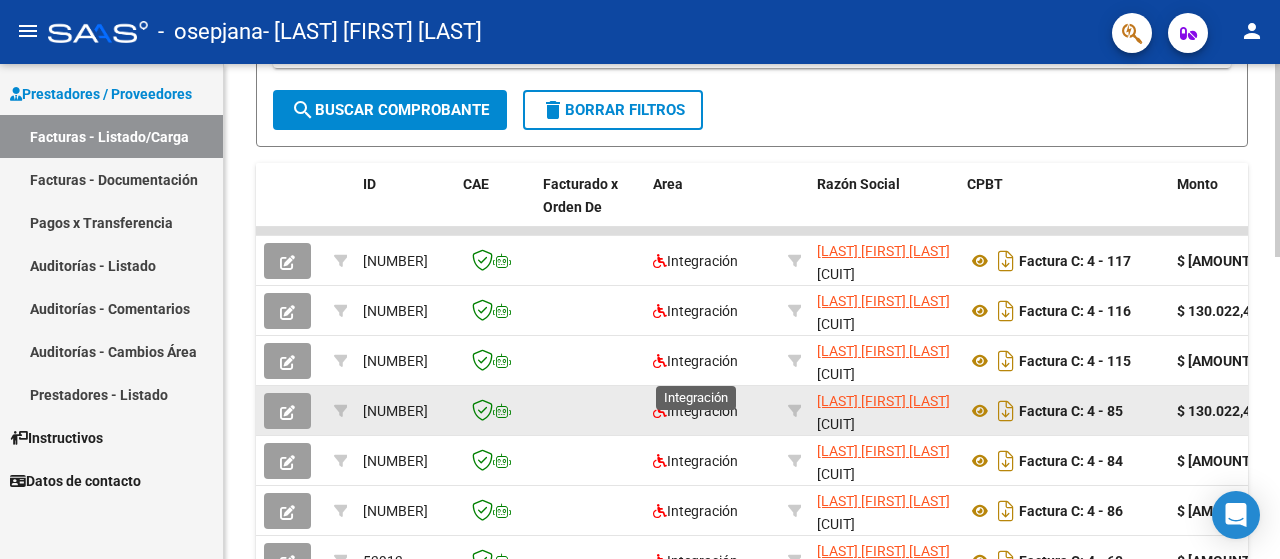 scroll, scrollTop: 500, scrollLeft: 0, axis: vertical 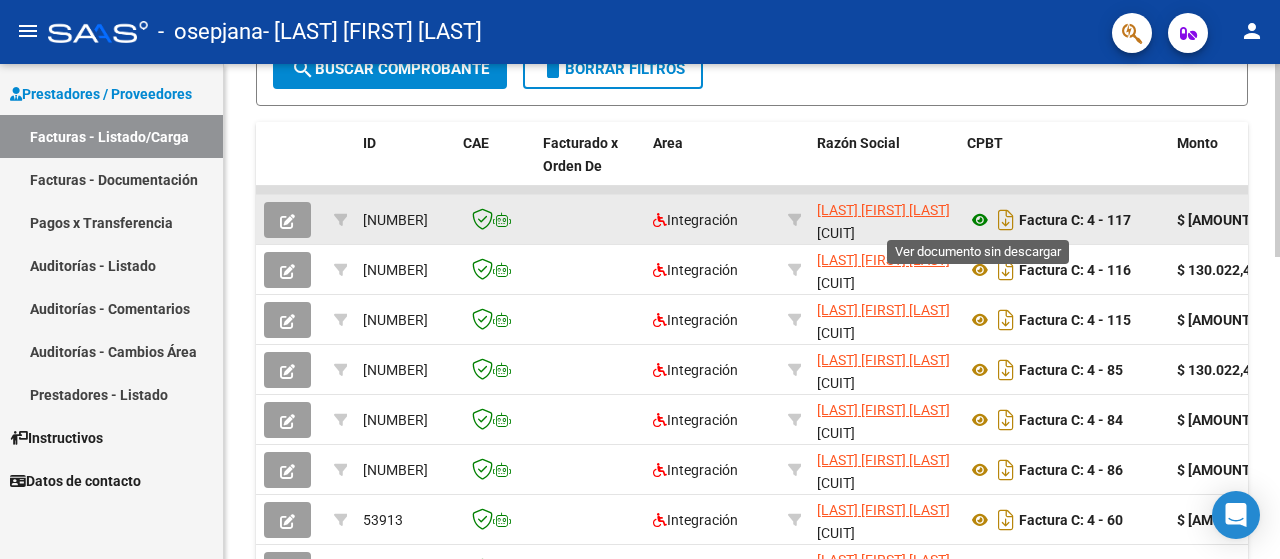 click 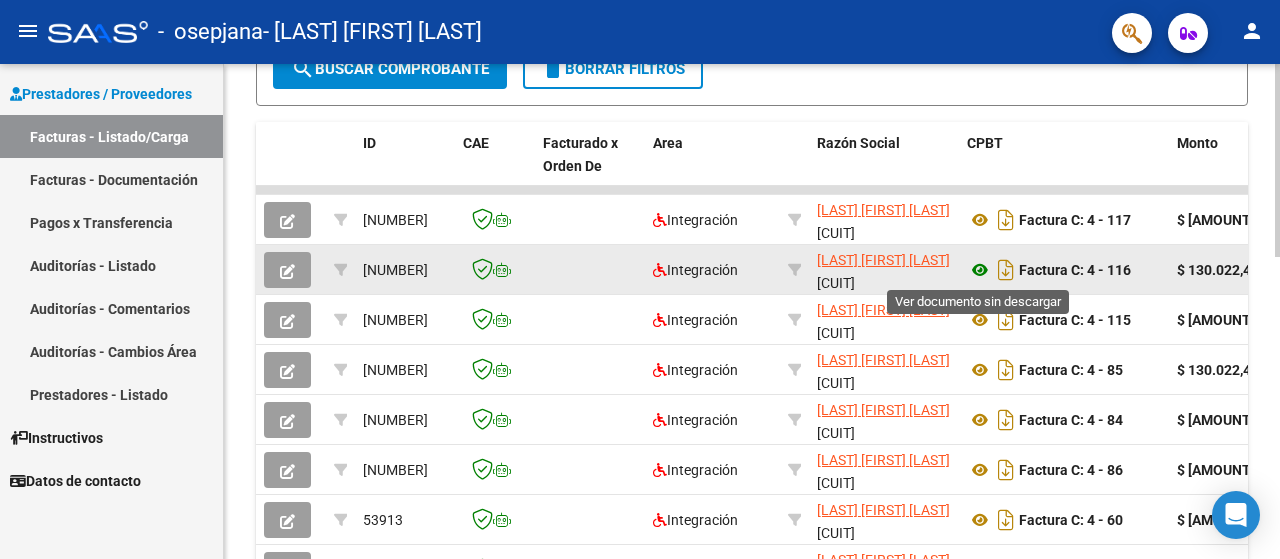click 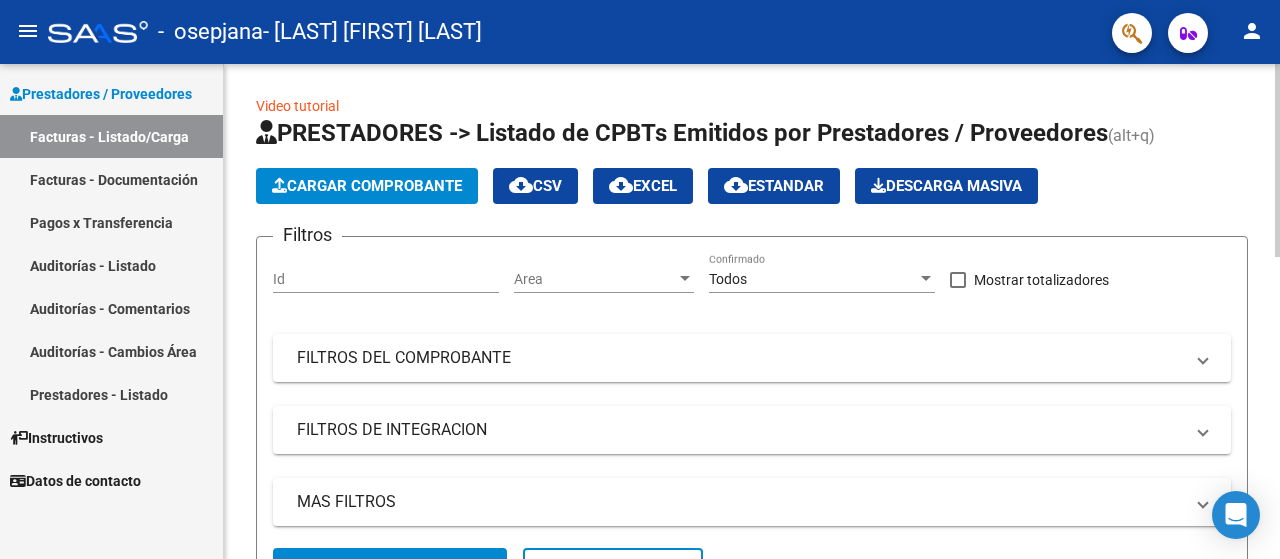 scroll, scrollTop: 0, scrollLeft: 0, axis: both 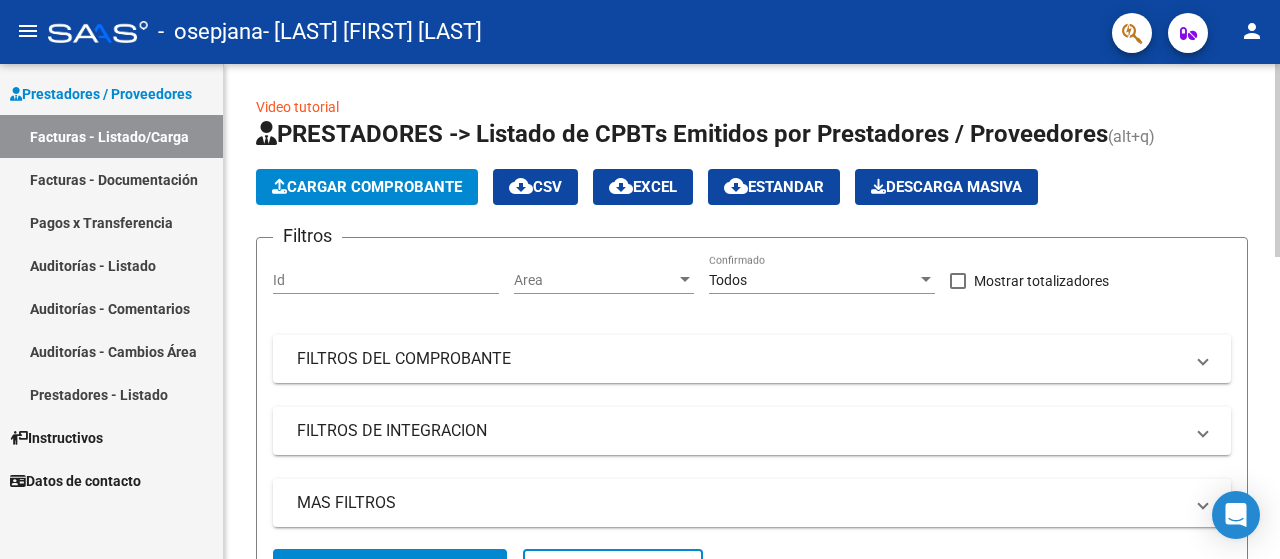click on "Cargar Comprobante" 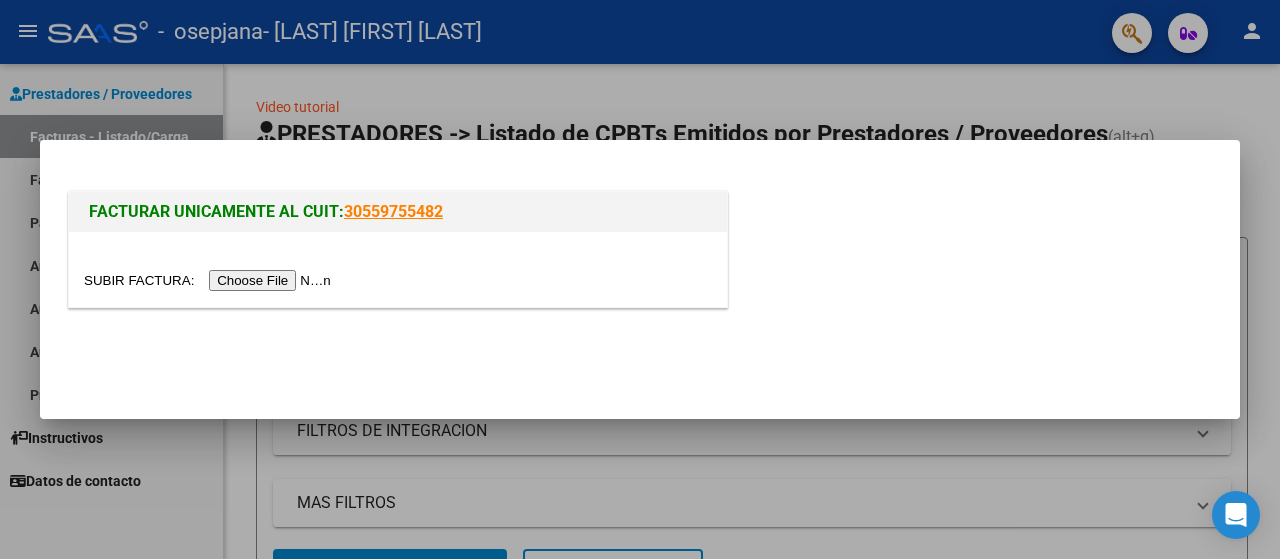 click at bounding box center (210, 280) 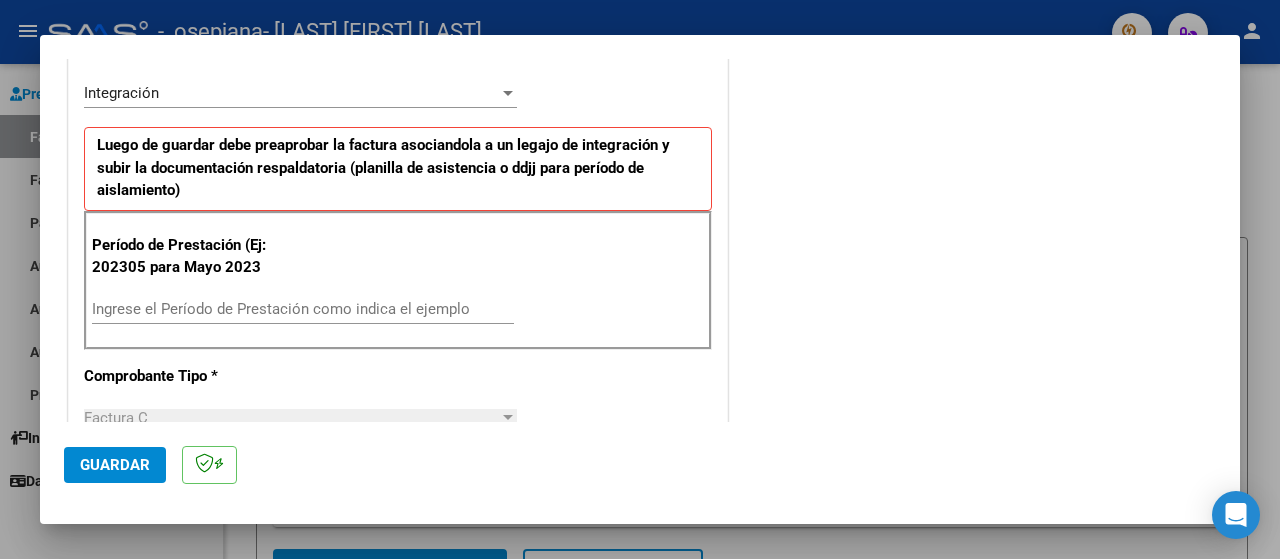 scroll, scrollTop: 500, scrollLeft: 0, axis: vertical 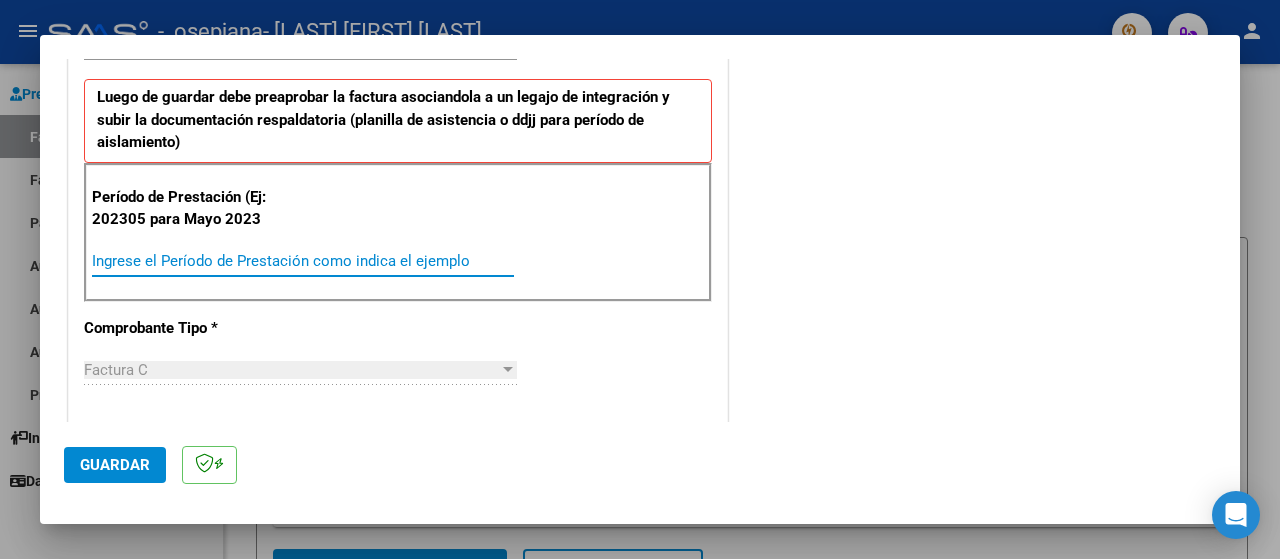 click on "Ingrese el Período de Prestación como indica el ejemplo" at bounding box center [303, 261] 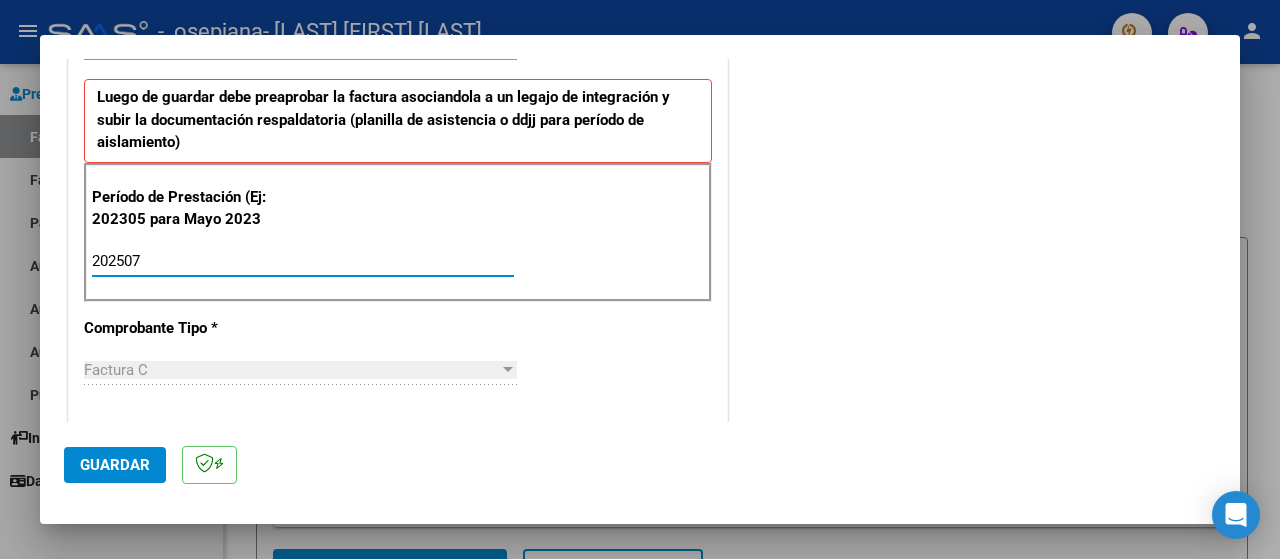 type on "202507" 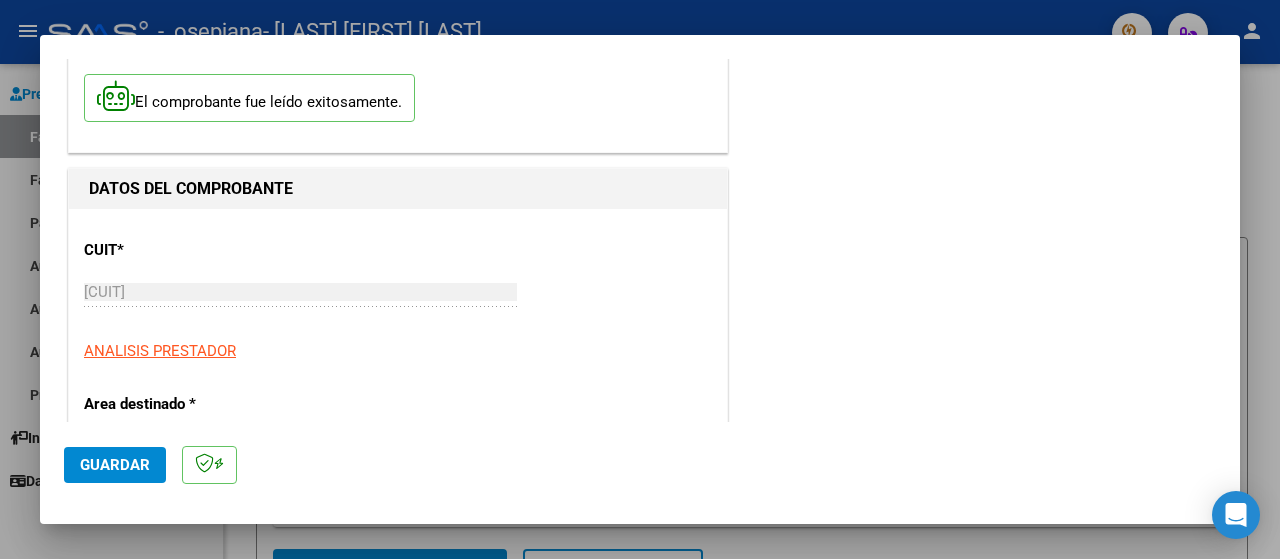 scroll, scrollTop: 0, scrollLeft: 0, axis: both 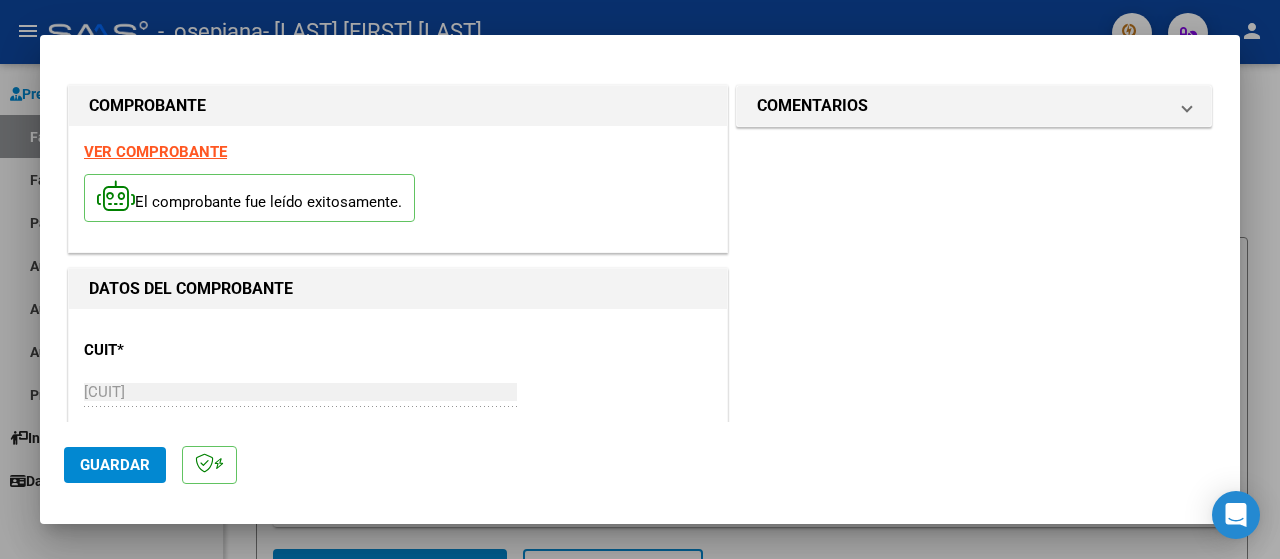 click on "Guardar" 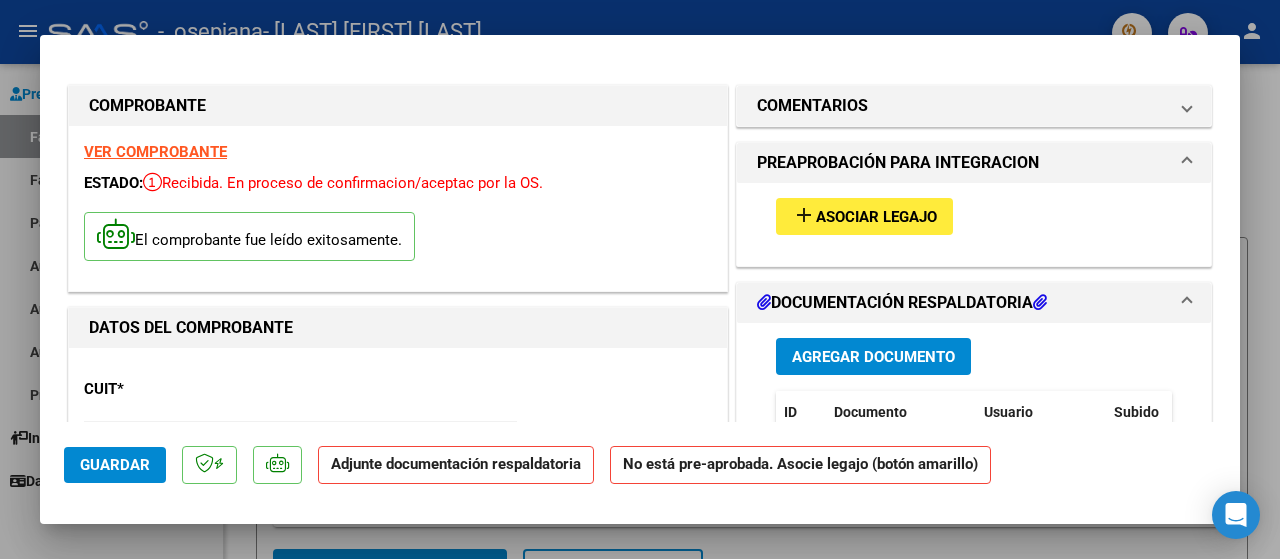 click on "Asociar Legajo" at bounding box center [876, 217] 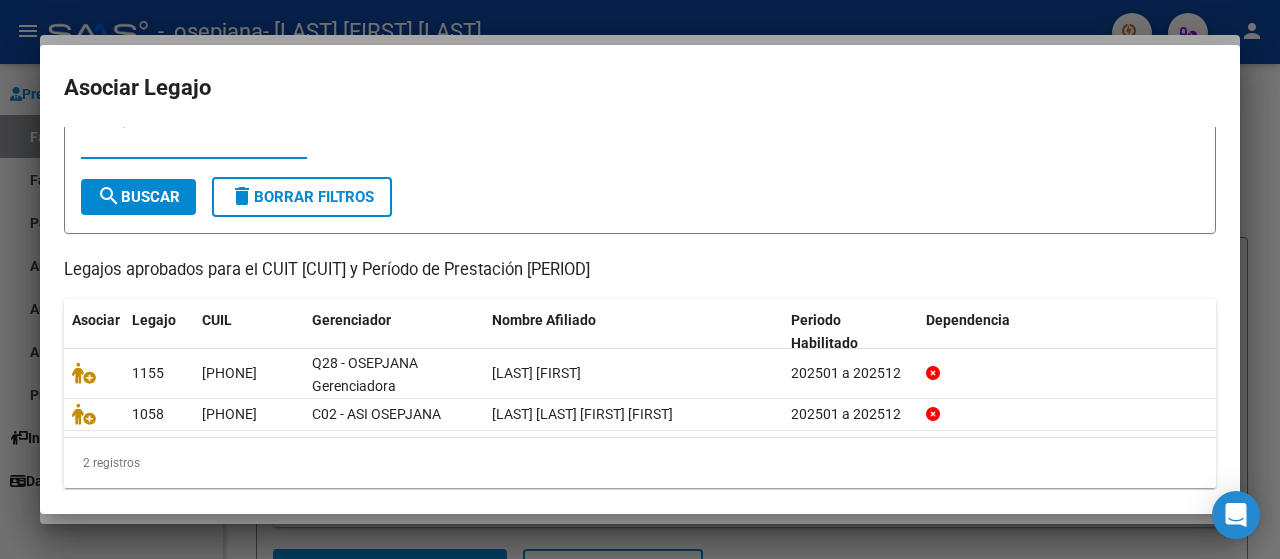 scroll, scrollTop: 80, scrollLeft: 0, axis: vertical 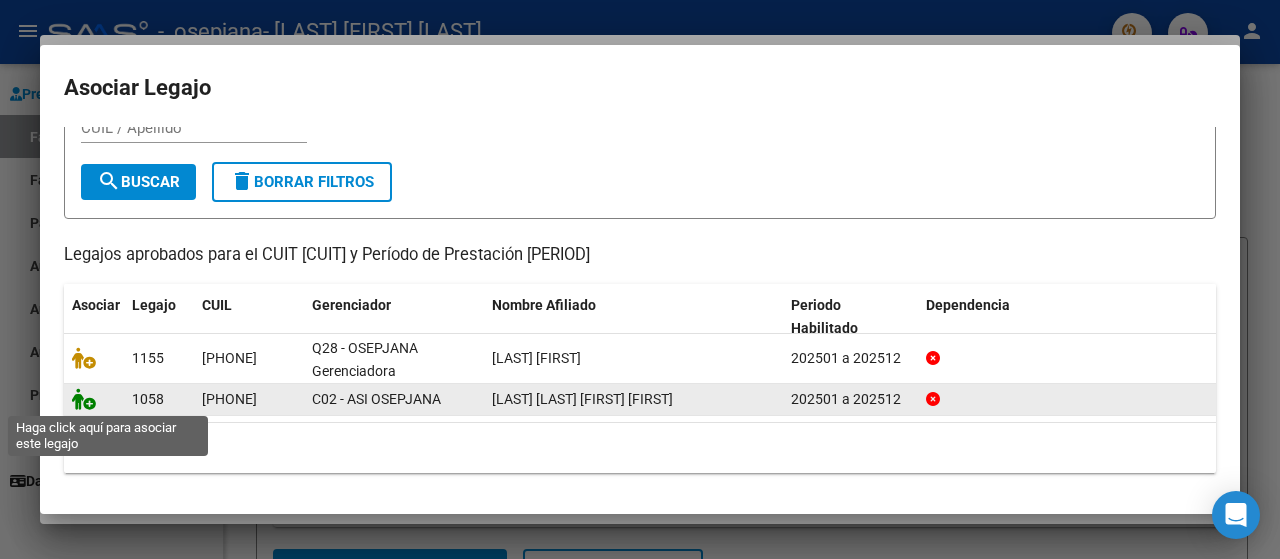 click 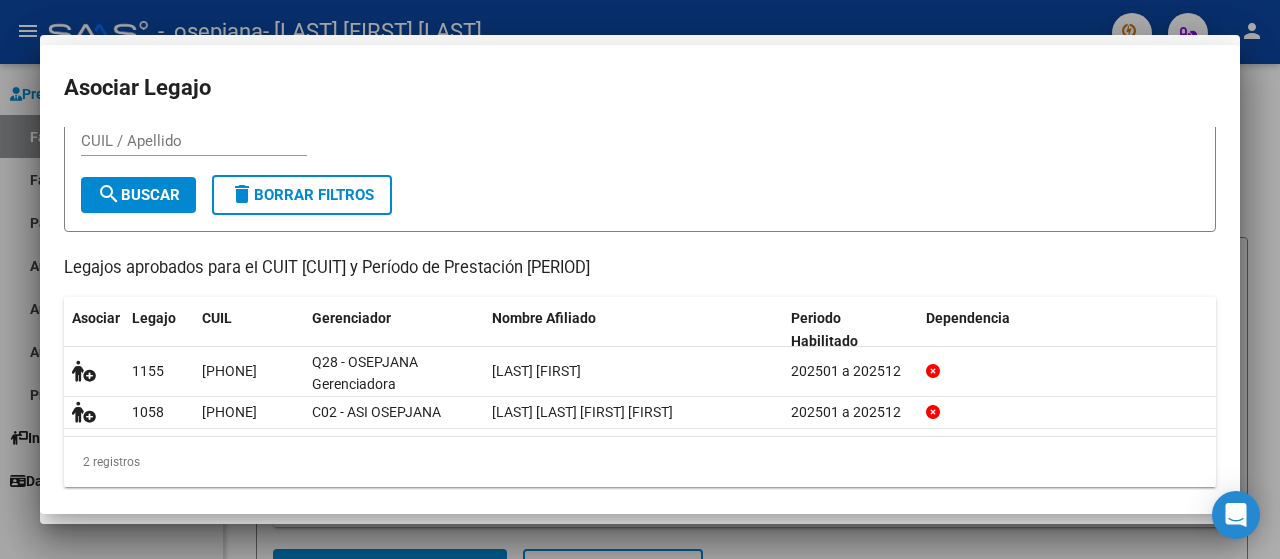scroll, scrollTop: 93, scrollLeft: 0, axis: vertical 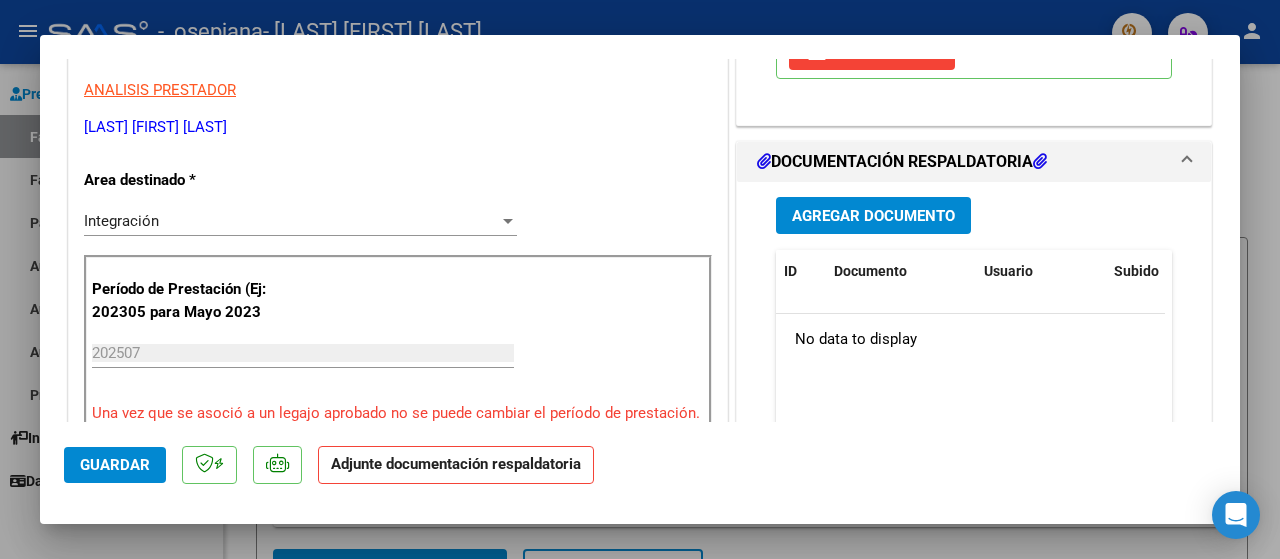click on "Agregar Documento" at bounding box center (873, 216) 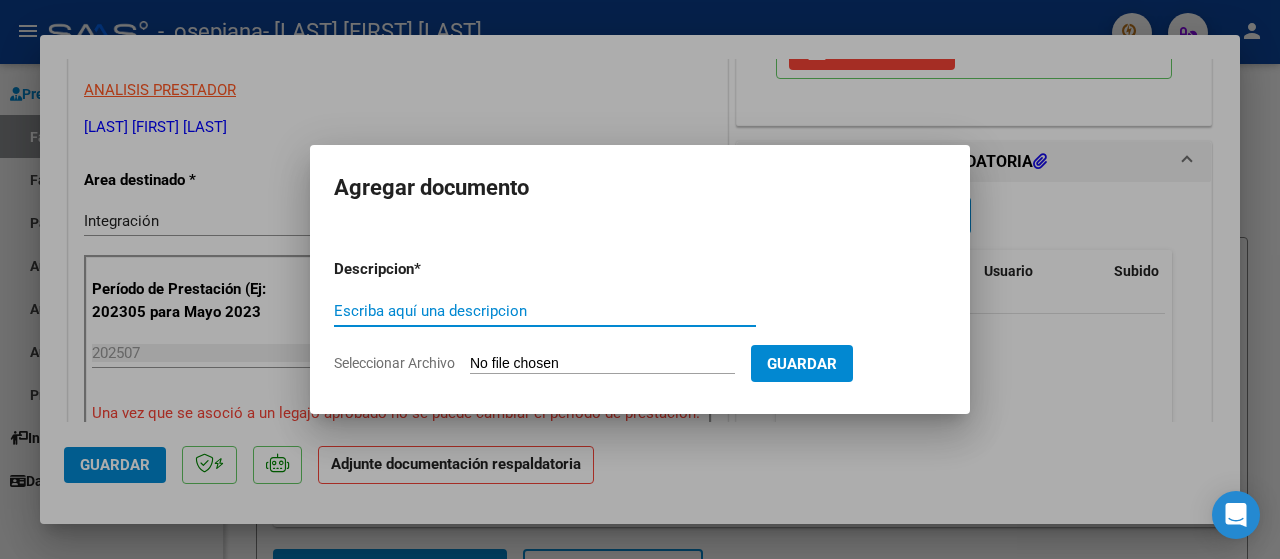 click on "Escriba aquí una descripcion" at bounding box center [545, 311] 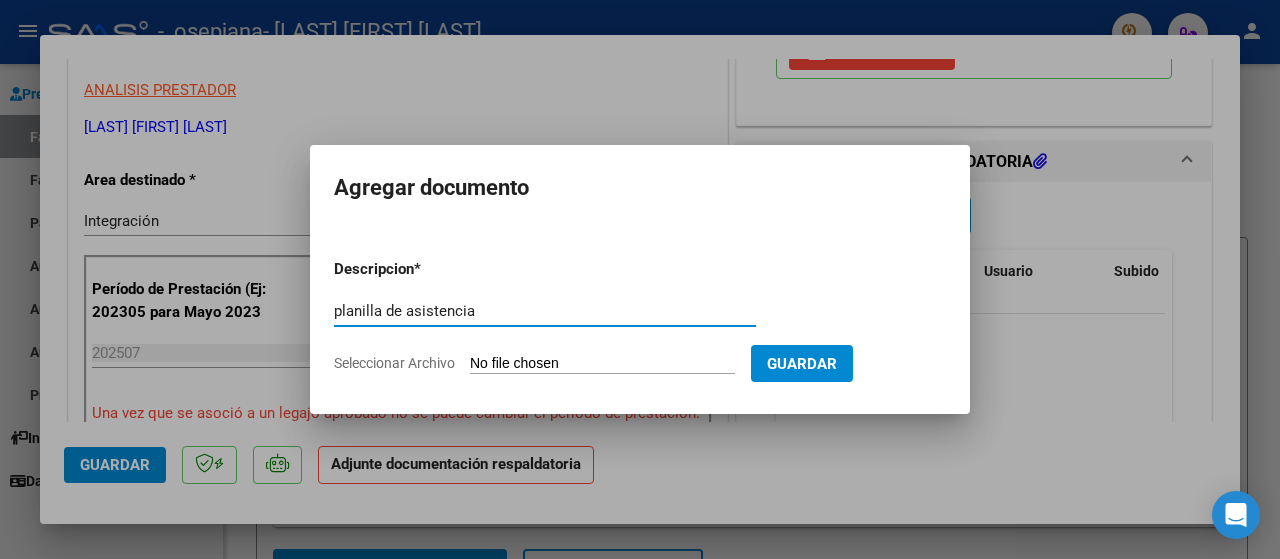 type on "planilla de asistencia" 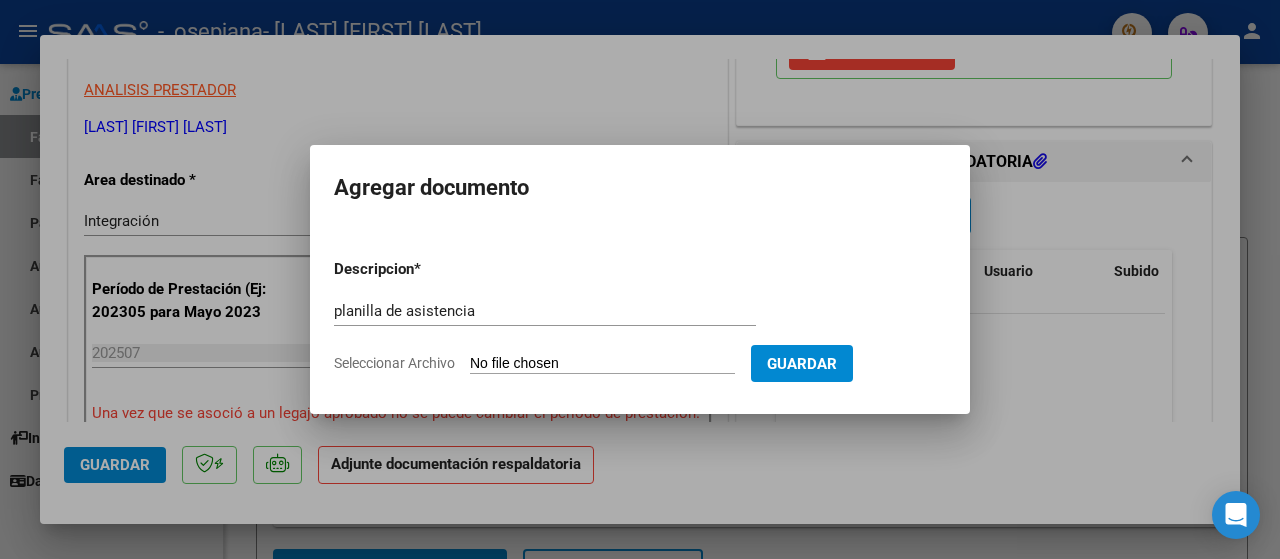 click on "Seleccionar Archivo" at bounding box center (602, 364) 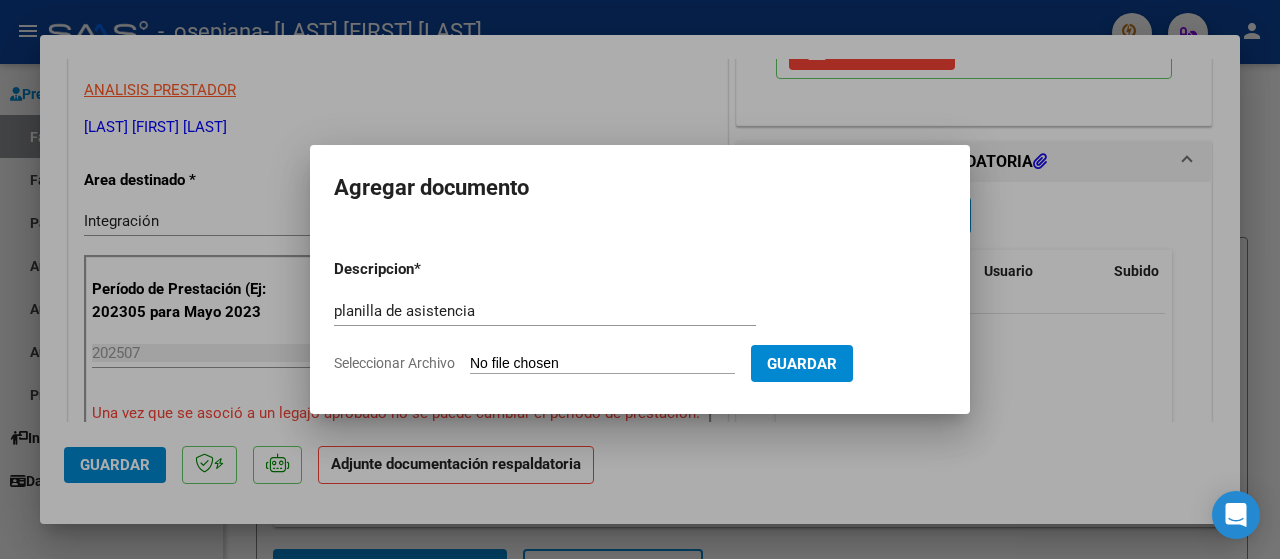 type on "C:\fakepath\cabral plan.pdf" 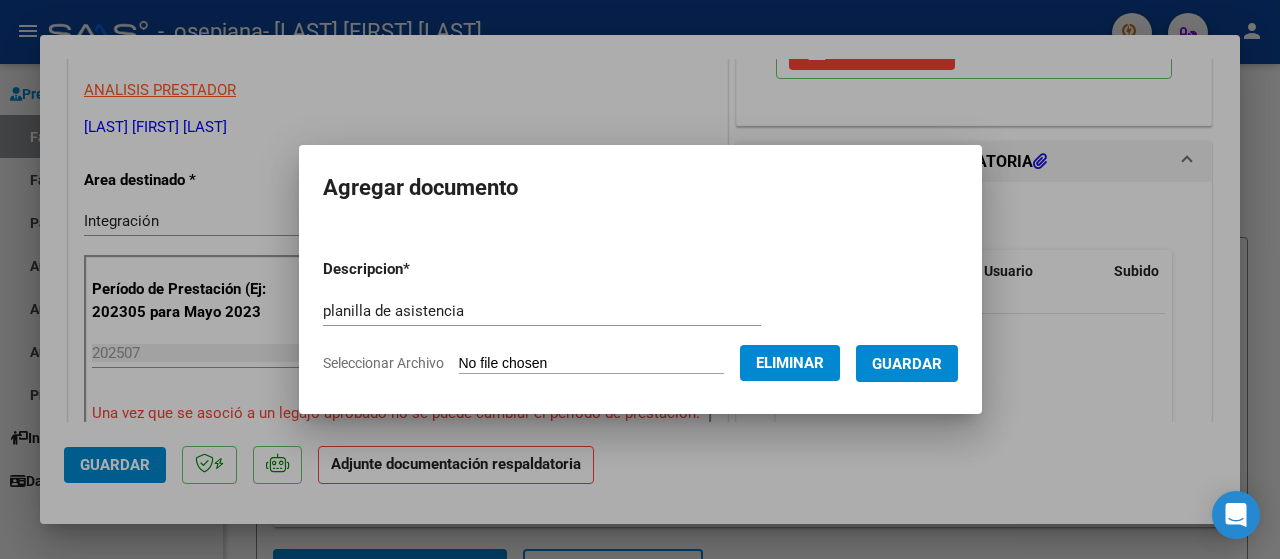 click on "Guardar" at bounding box center [907, 363] 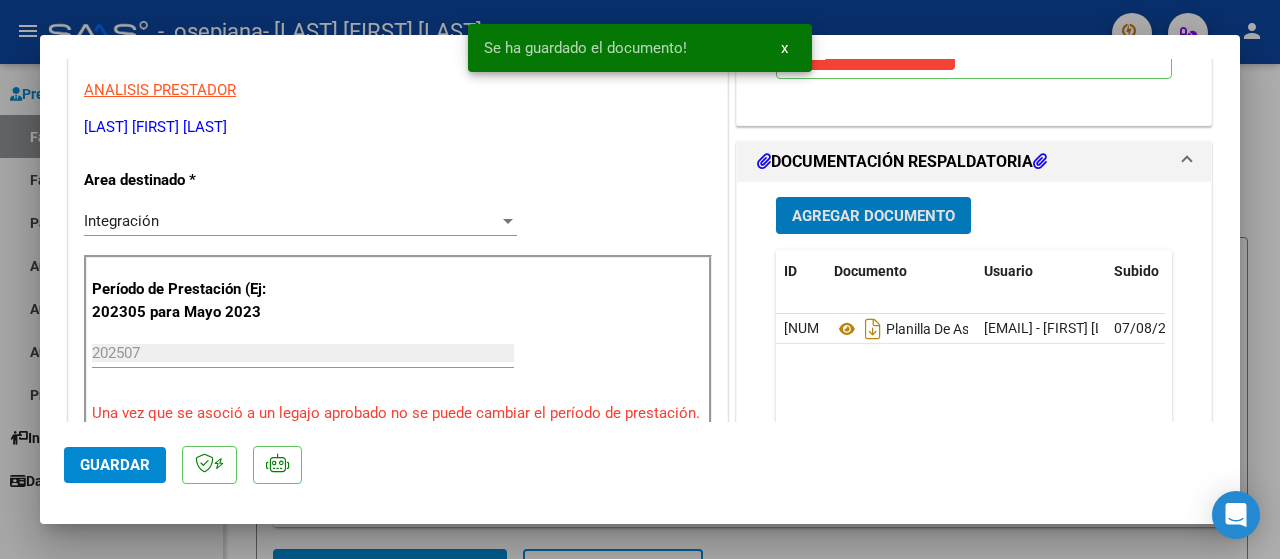 click on "Agregar Documento" at bounding box center (873, 216) 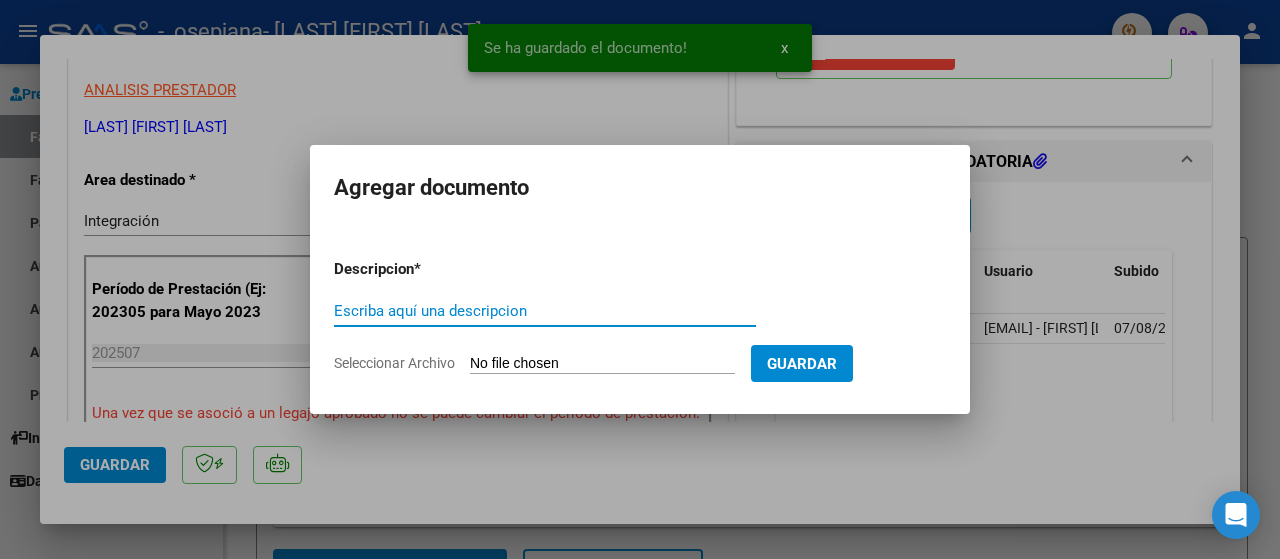 click on "Escriba aquí una descripcion" at bounding box center (545, 311) 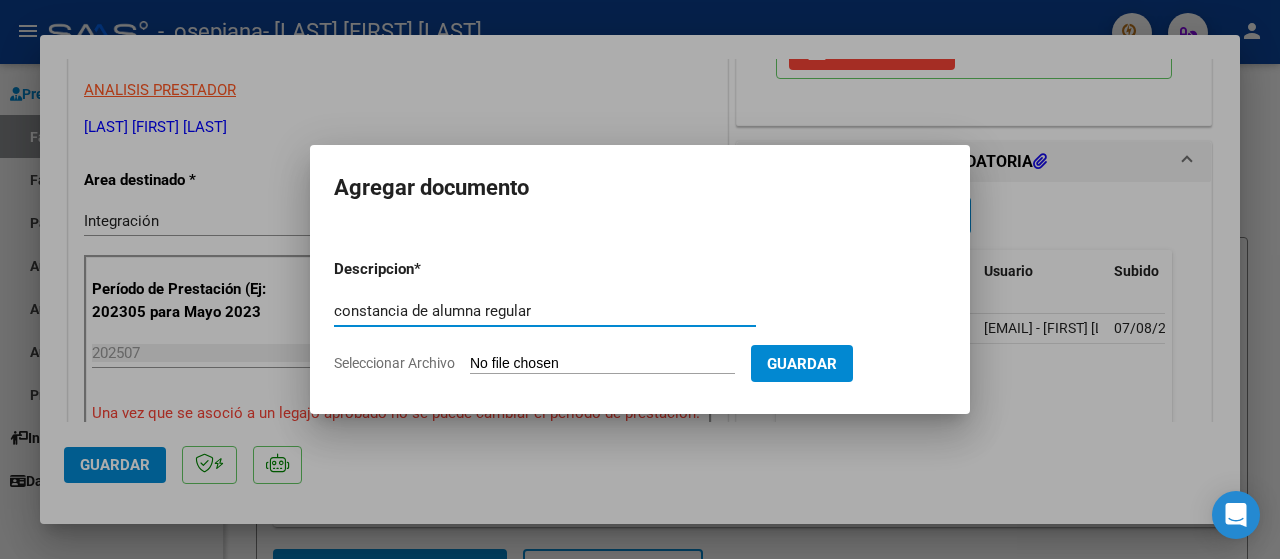 type on "constancia de alumna regular" 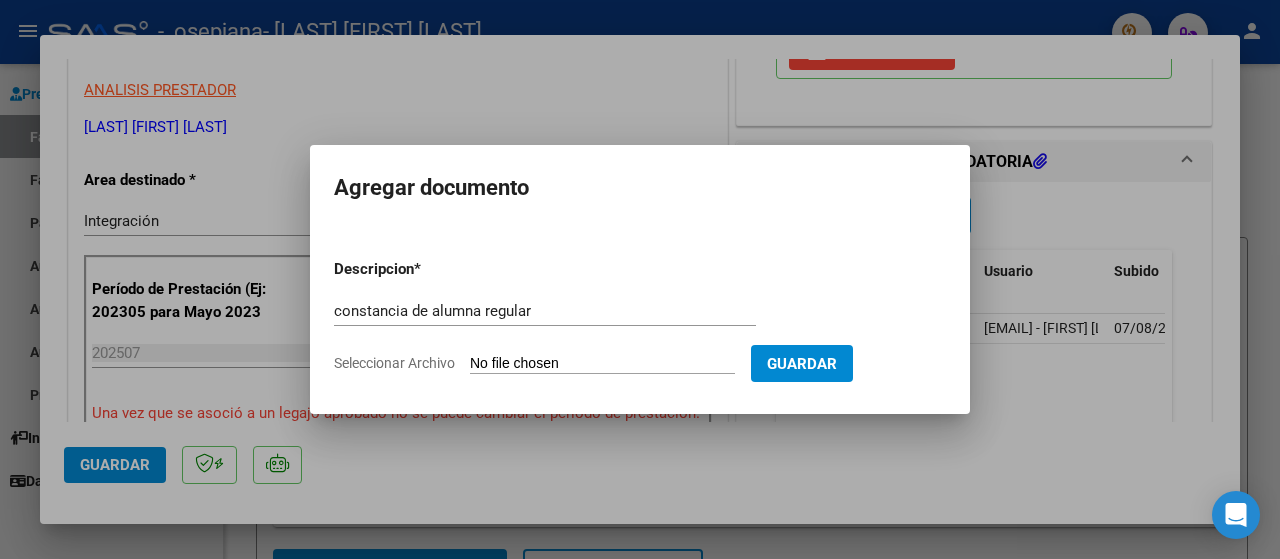 click on "Seleccionar Archivo" at bounding box center [602, 364] 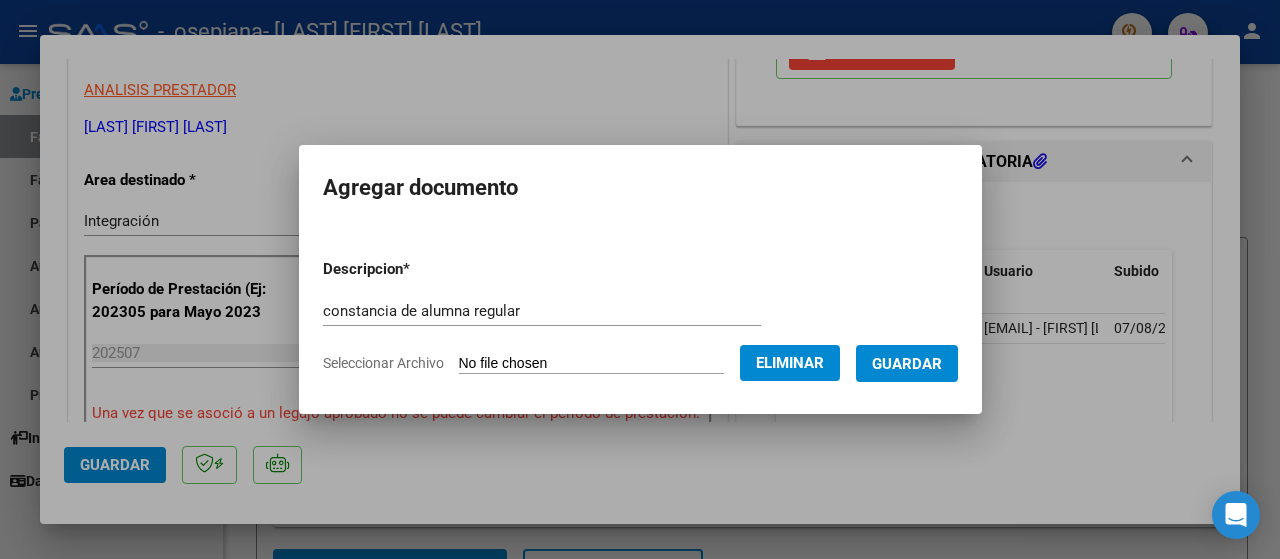click on "Guardar" at bounding box center [907, 364] 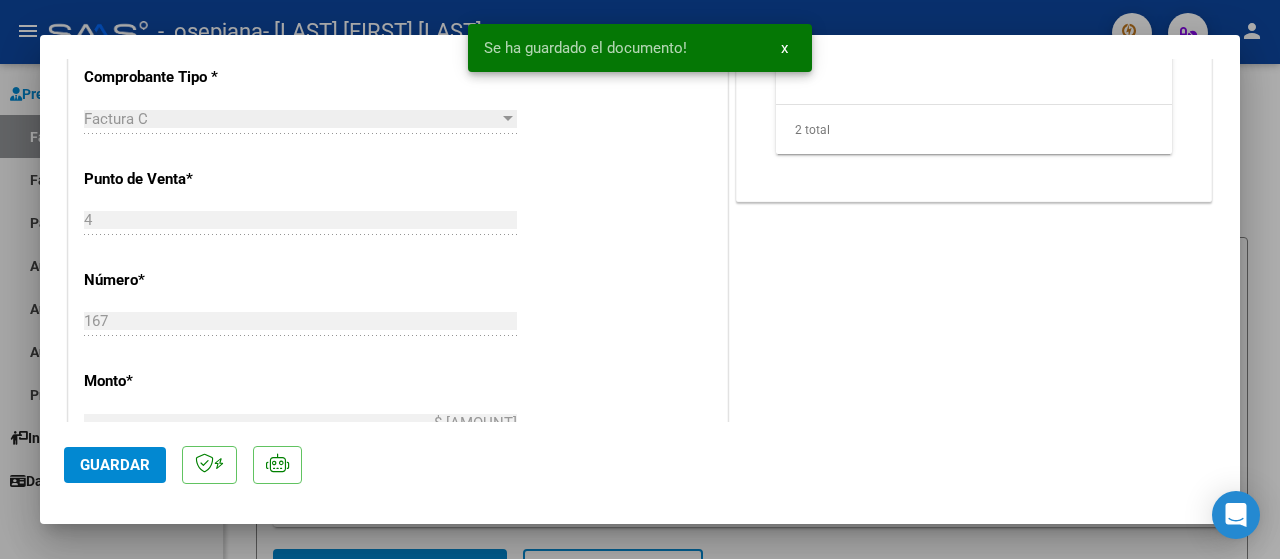 scroll, scrollTop: 800, scrollLeft: 0, axis: vertical 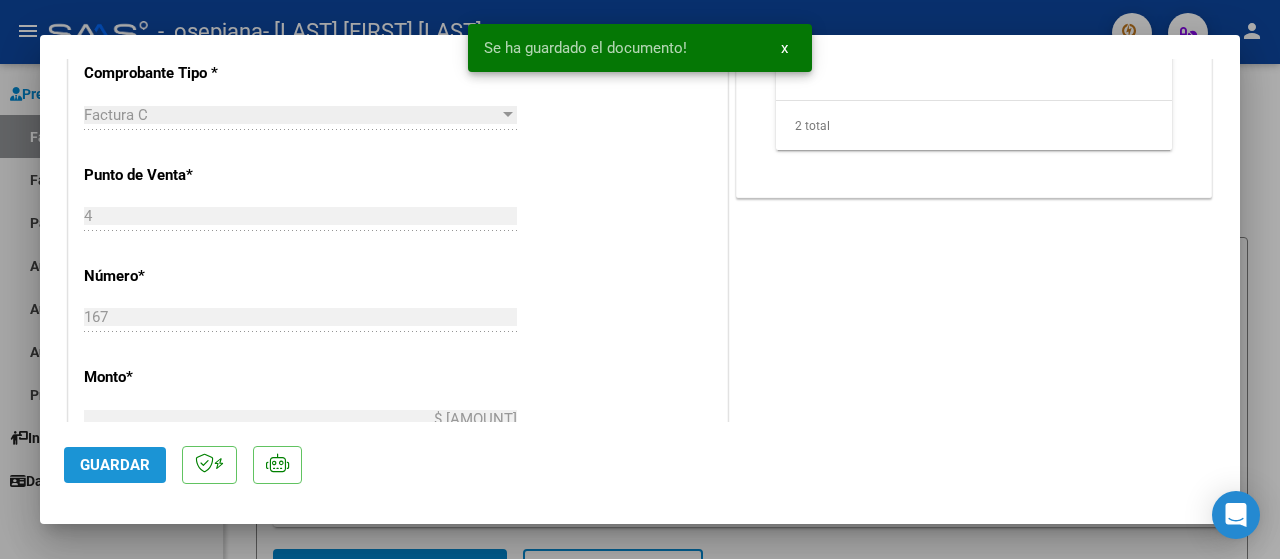 click on "Guardar" 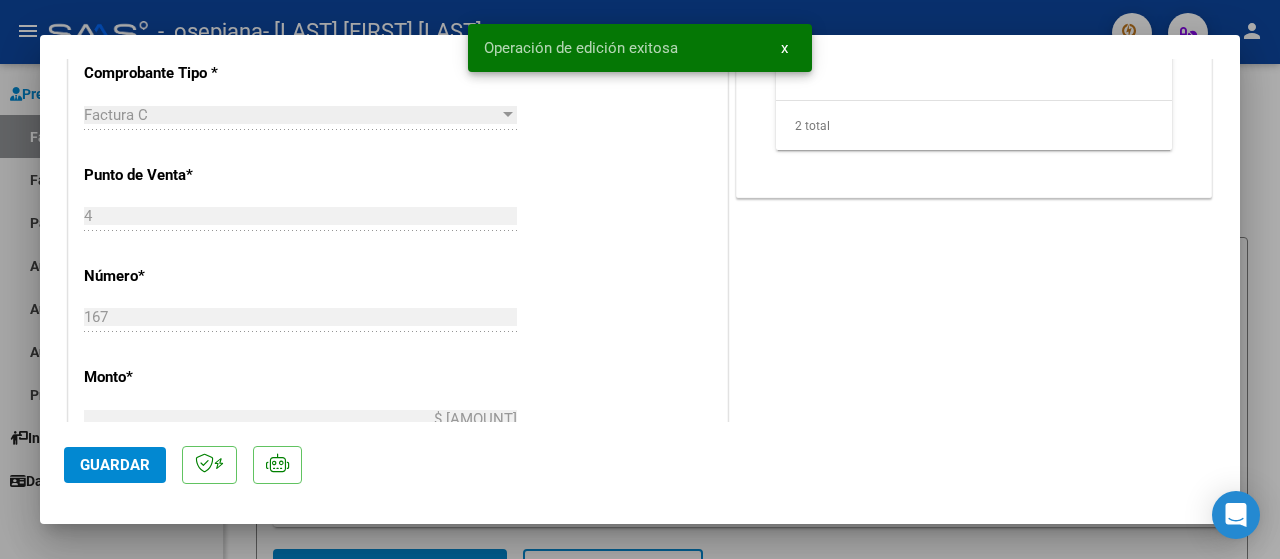 click on "x" at bounding box center [784, 48] 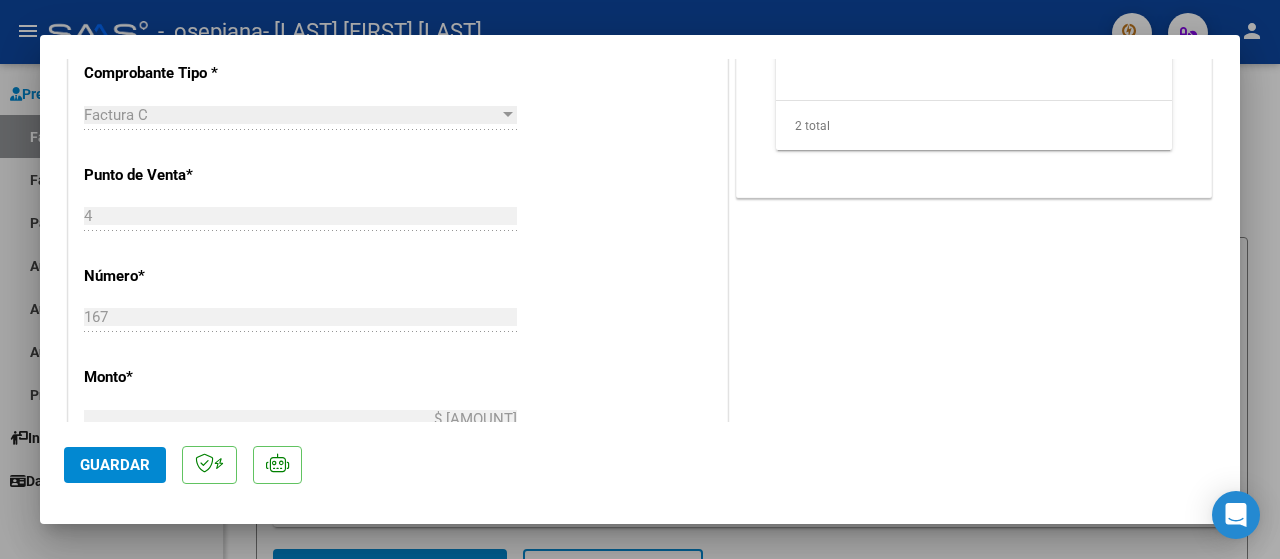 click at bounding box center [640, 279] 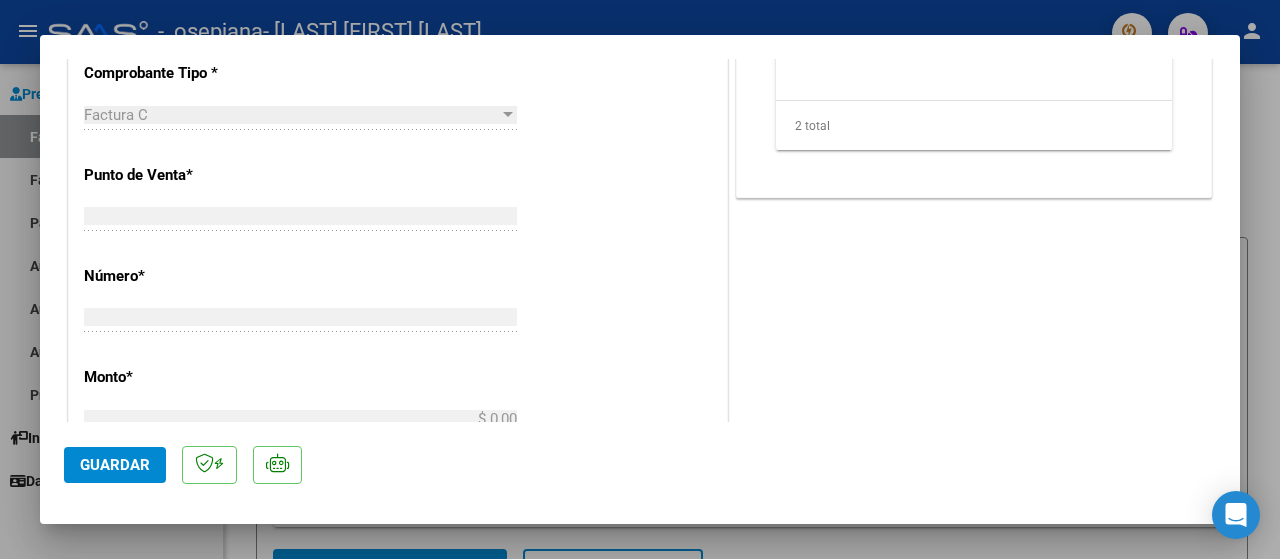 scroll, scrollTop: 759, scrollLeft: 0, axis: vertical 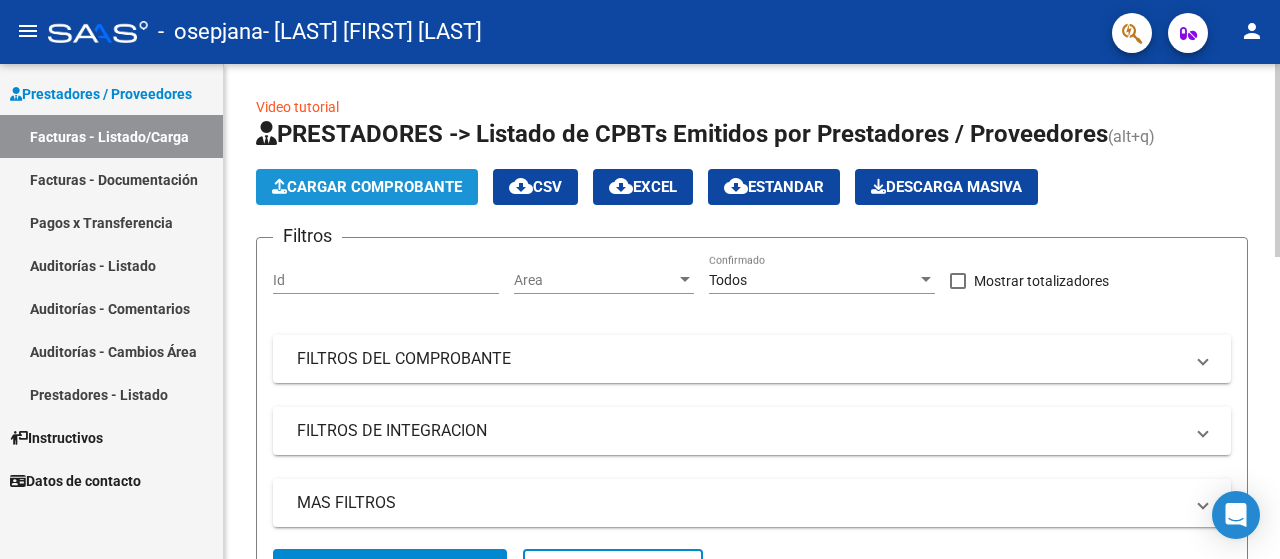 click on "Cargar Comprobante" 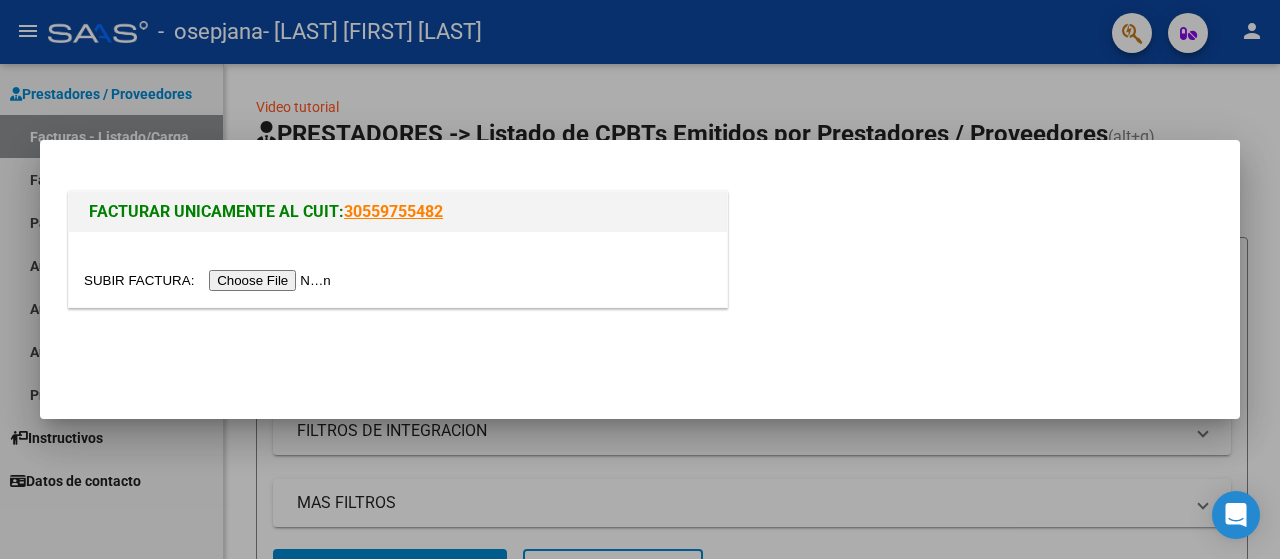 click at bounding box center [210, 280] 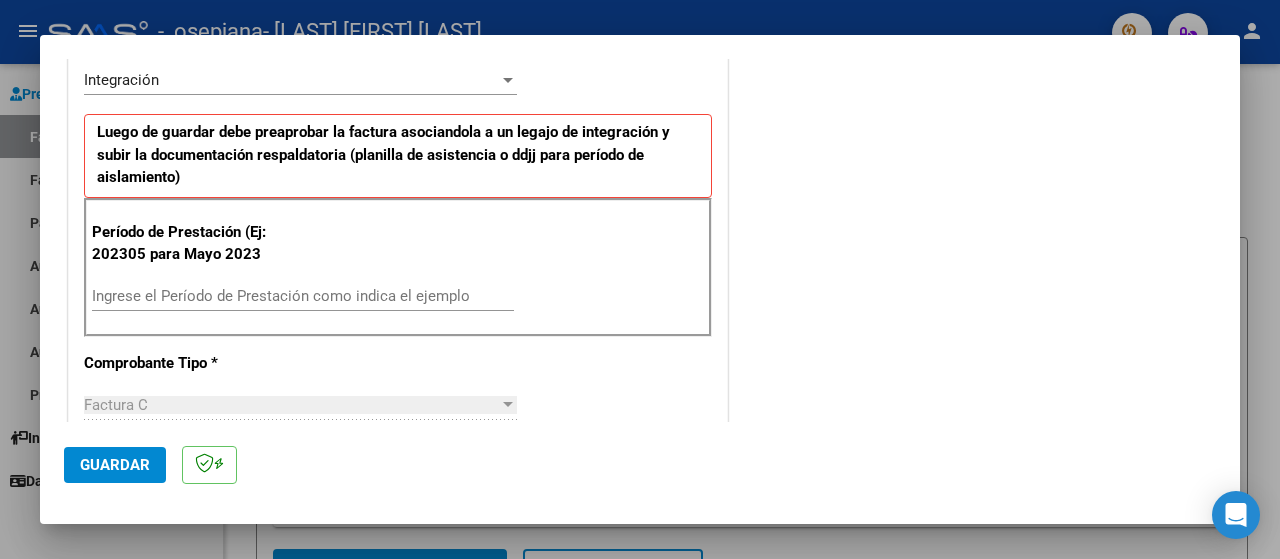 scroll, scrollTop: 500, scrollLeft: 0, axis: vertical 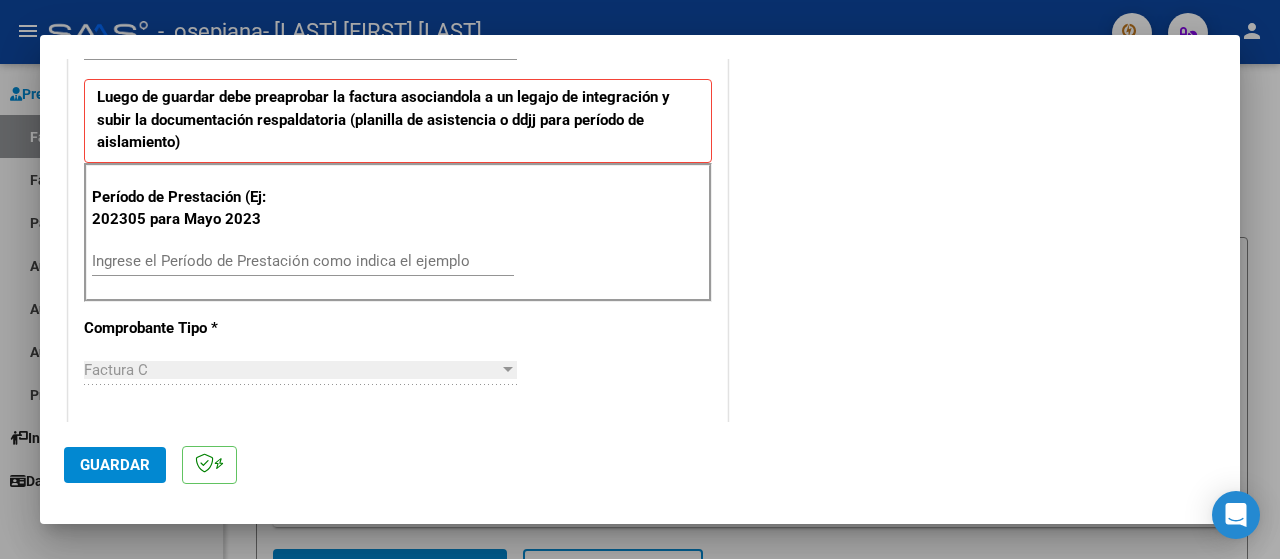 click on "Ingrese el Período de Prestación como indica el ejemplo" at bounding box center [303, 261] 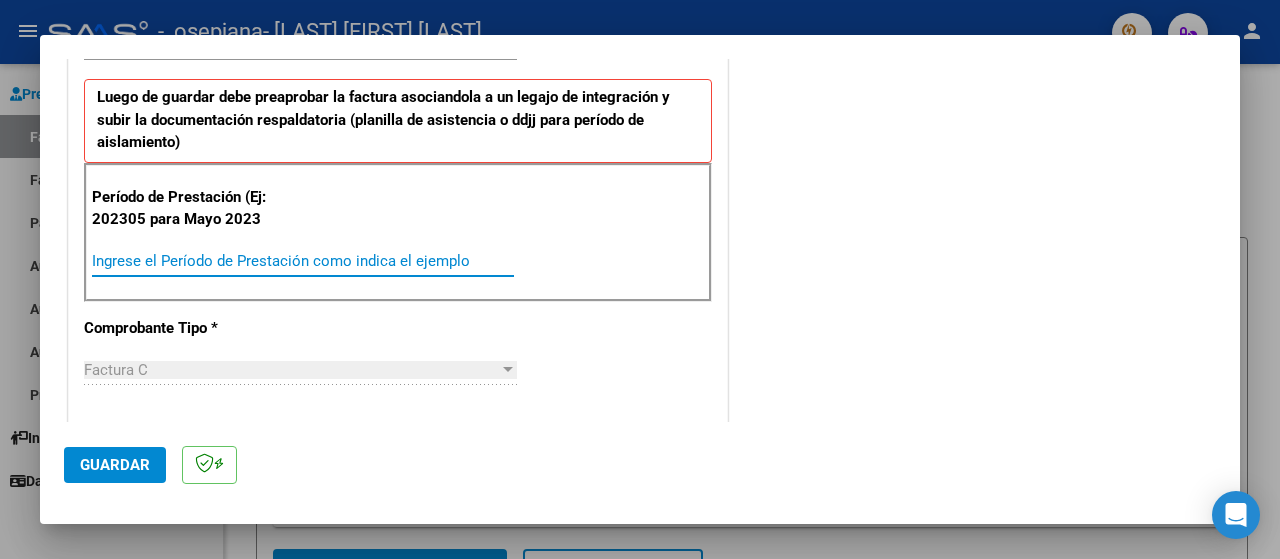 click on "Ingrese el Período de Prestación como indica el ejemplo" at bounding box center [303, 261] 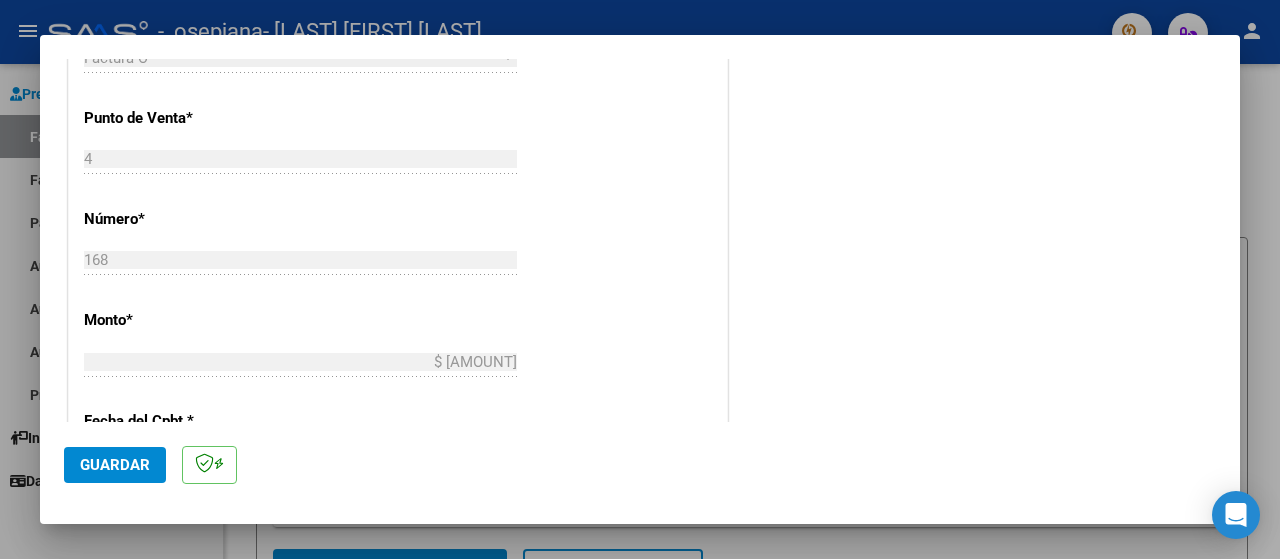 scroll, scrollTop: 900, scrollLeft: 0, axis: vertical 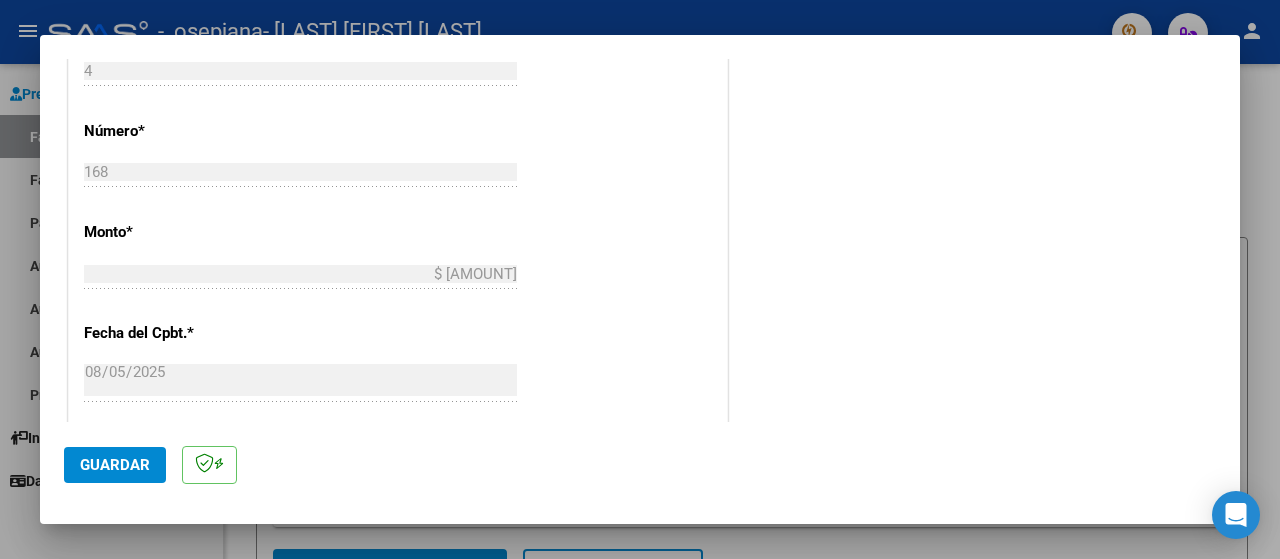 type on "202507" 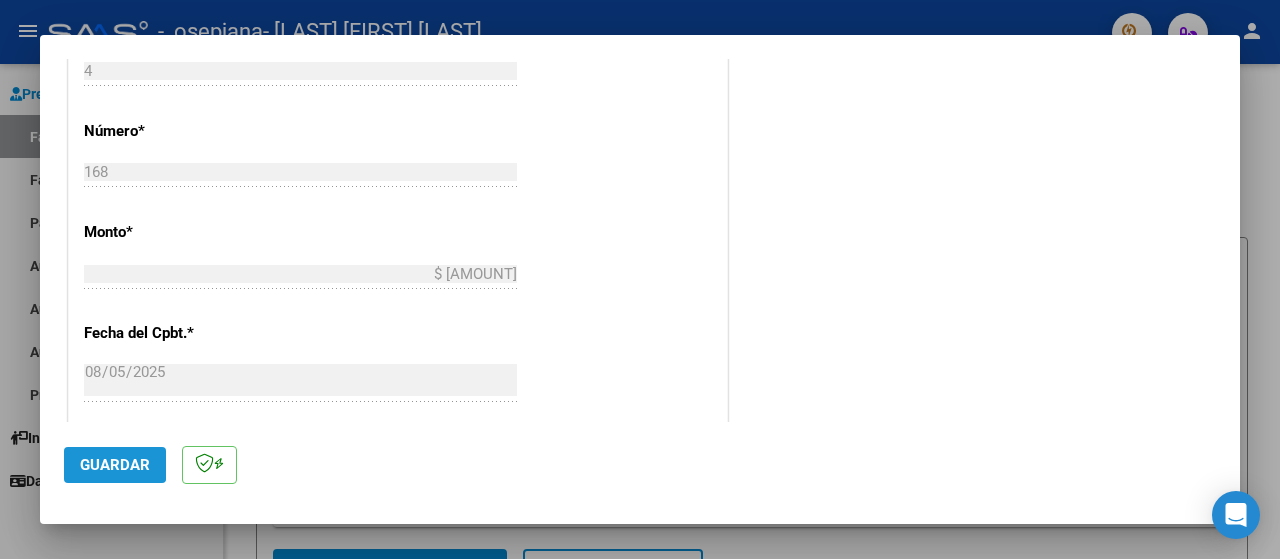 click on "Guardar" 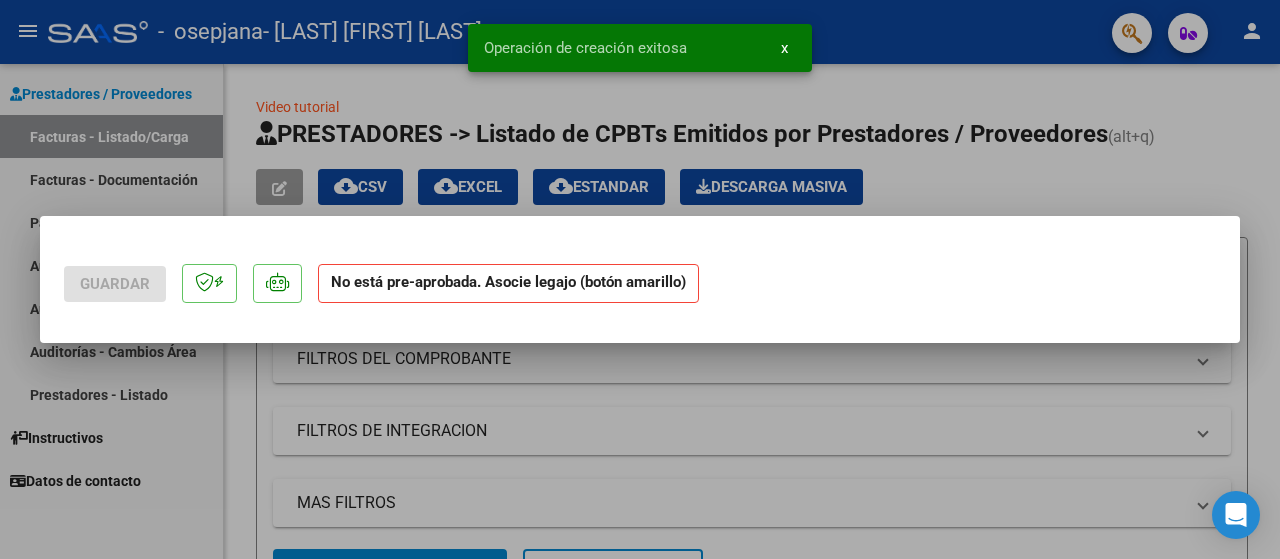 scroll, scrollTop: 0, scrollLeft: 0, axis: both 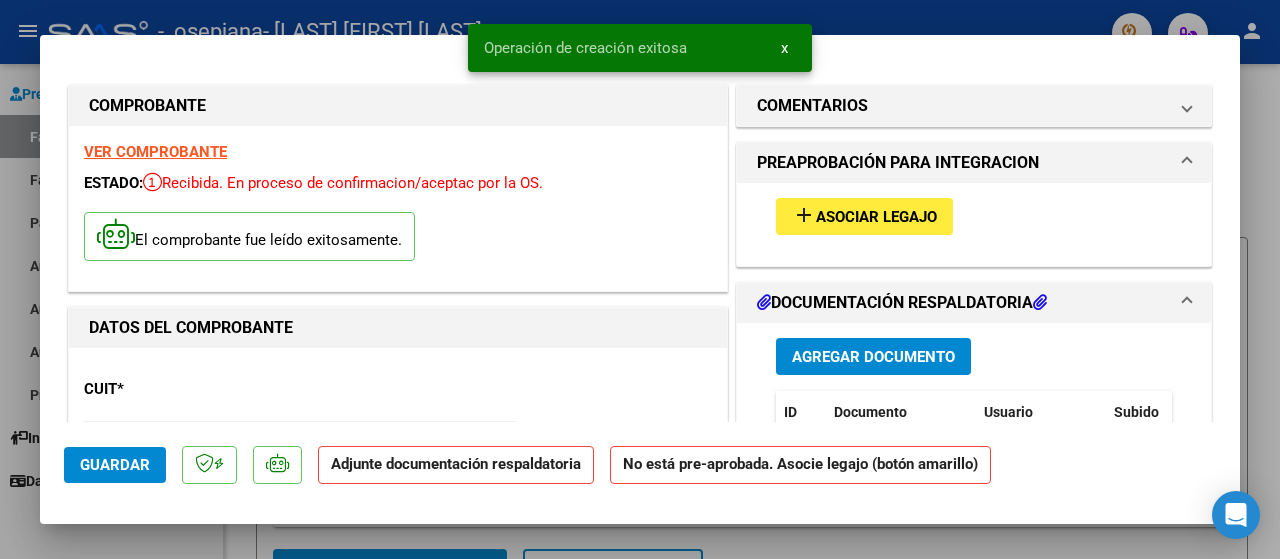 click on "Asociar Legajo" at bounding box center (876, 217) 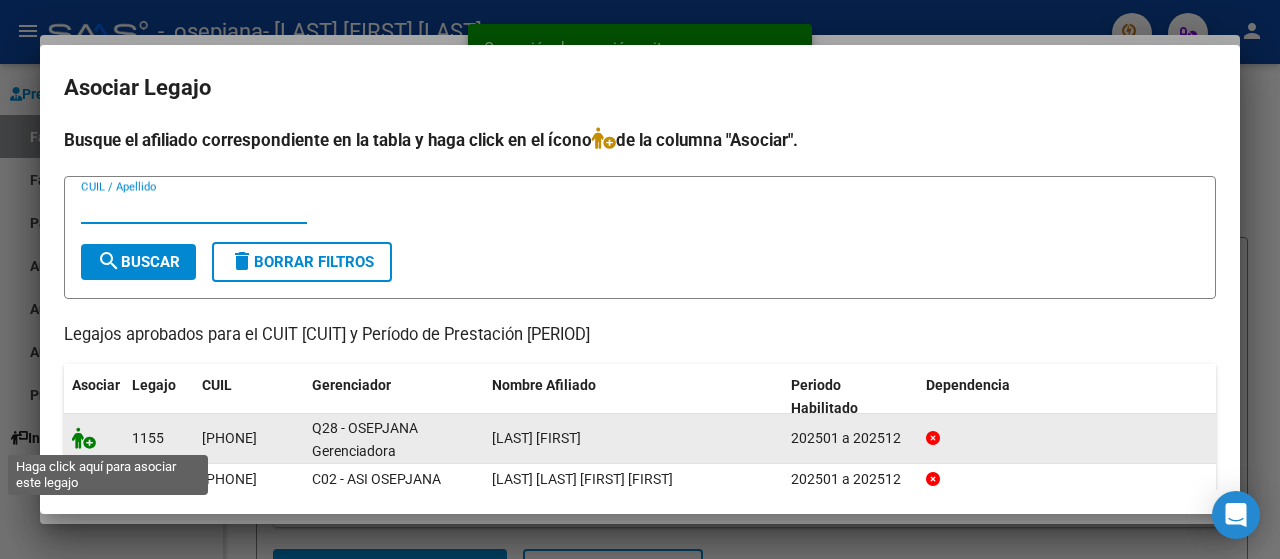 click 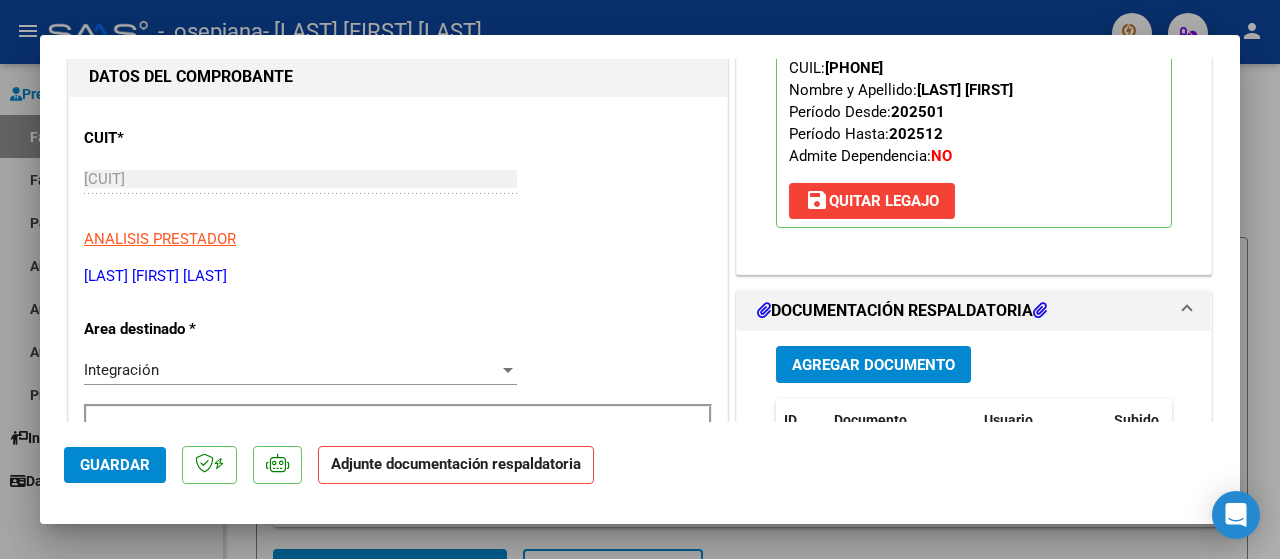 scroll, scrollTop: 300, scrollLeft: 0, axis: vertical 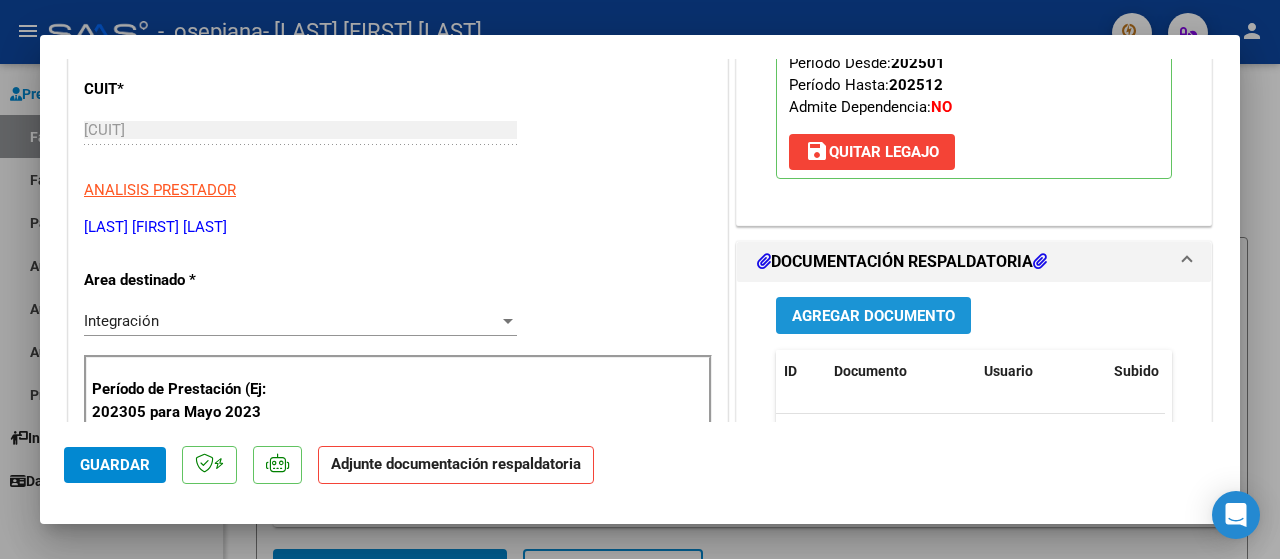 click on "Agregar Documento" at bounding box center [873, 316] 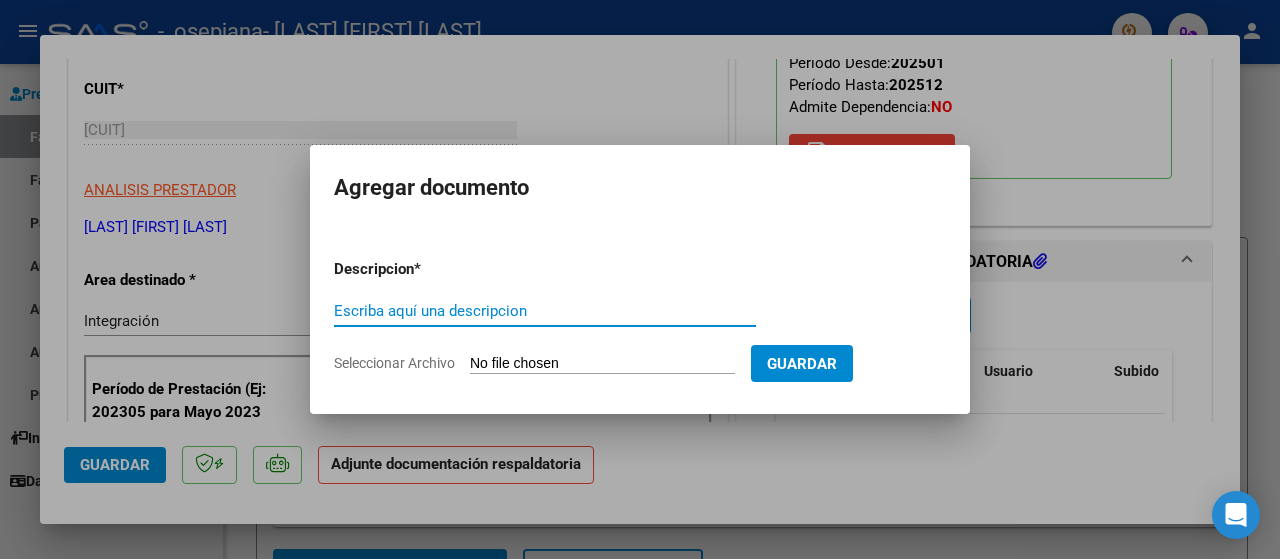 click on "Escriba aquí una descripcion" at bounding box center (545, 311) 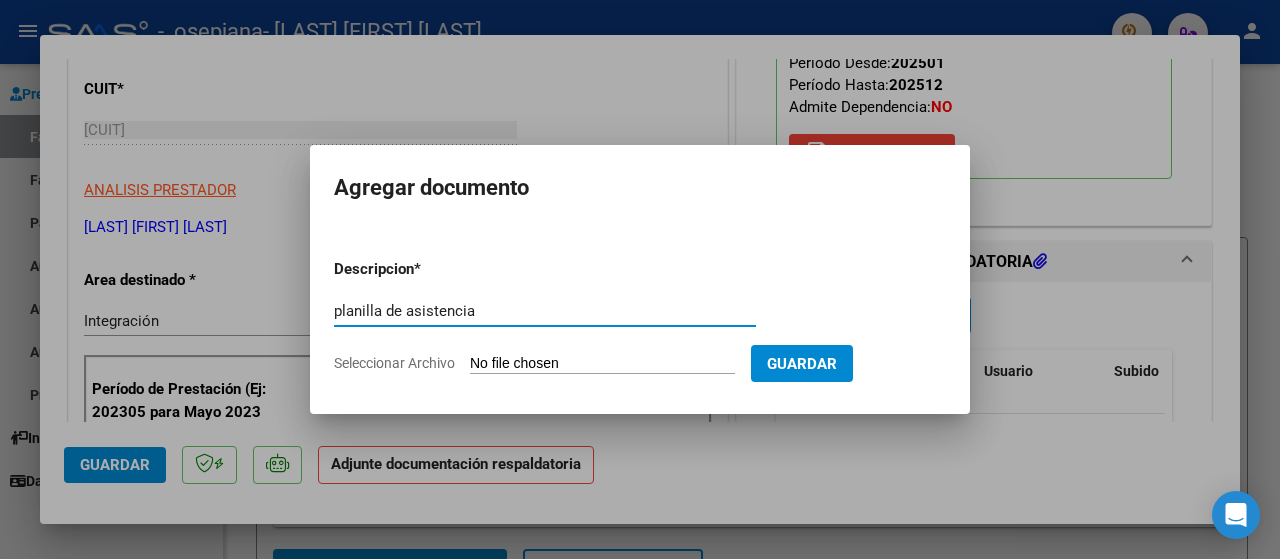 type on "planilla de asistencia" 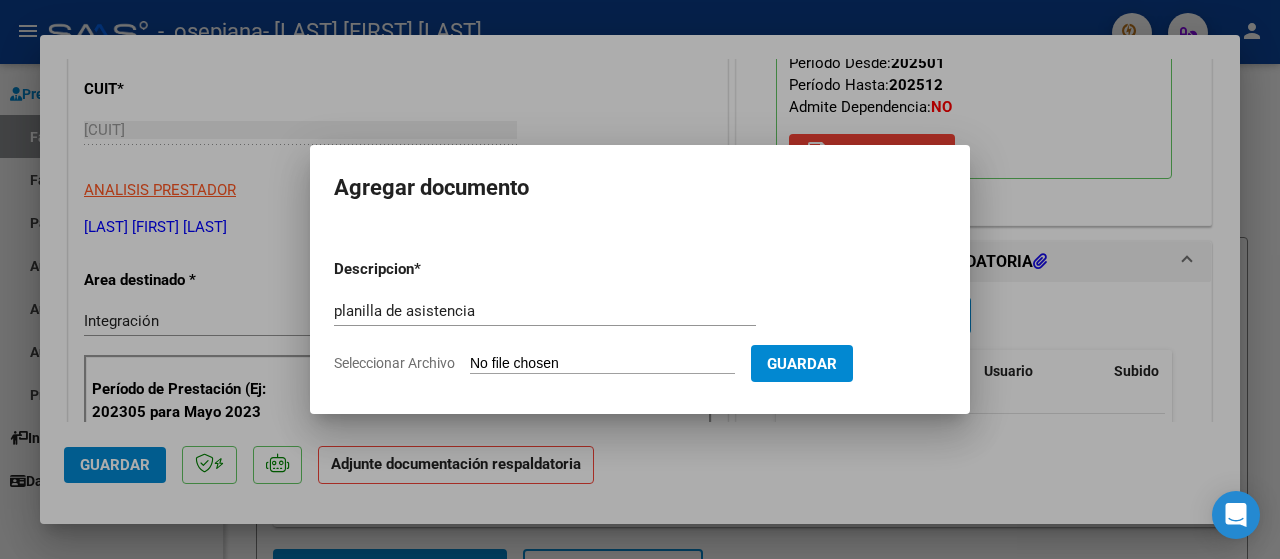 click on "Seleccionar Archivo" at bounding box center (602, 364) 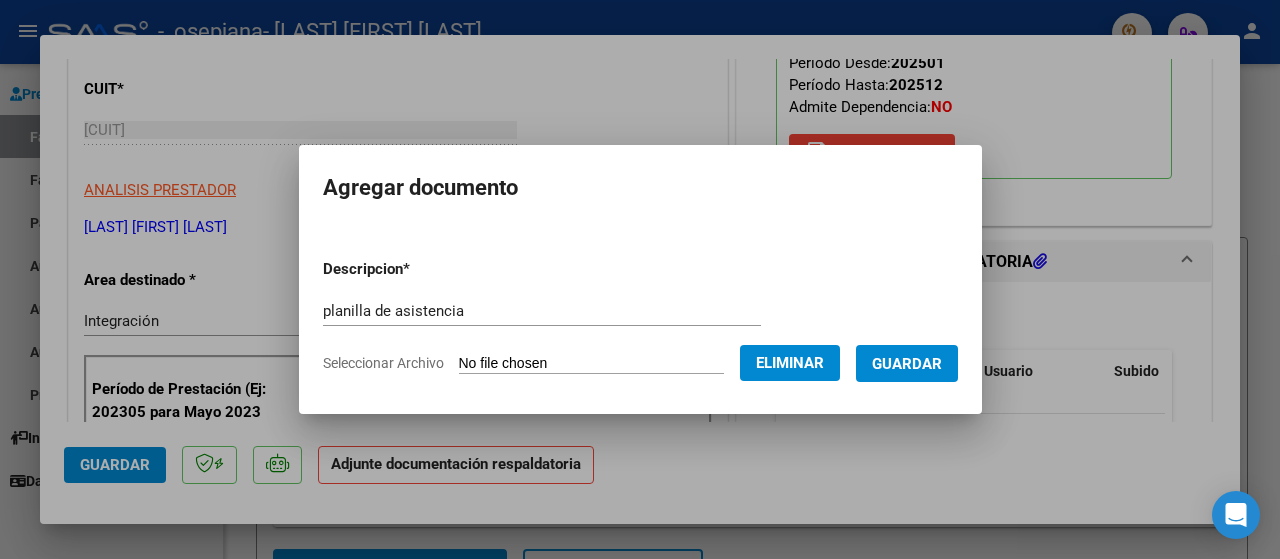 click on "Guardar" at bounding box center [907, 364] 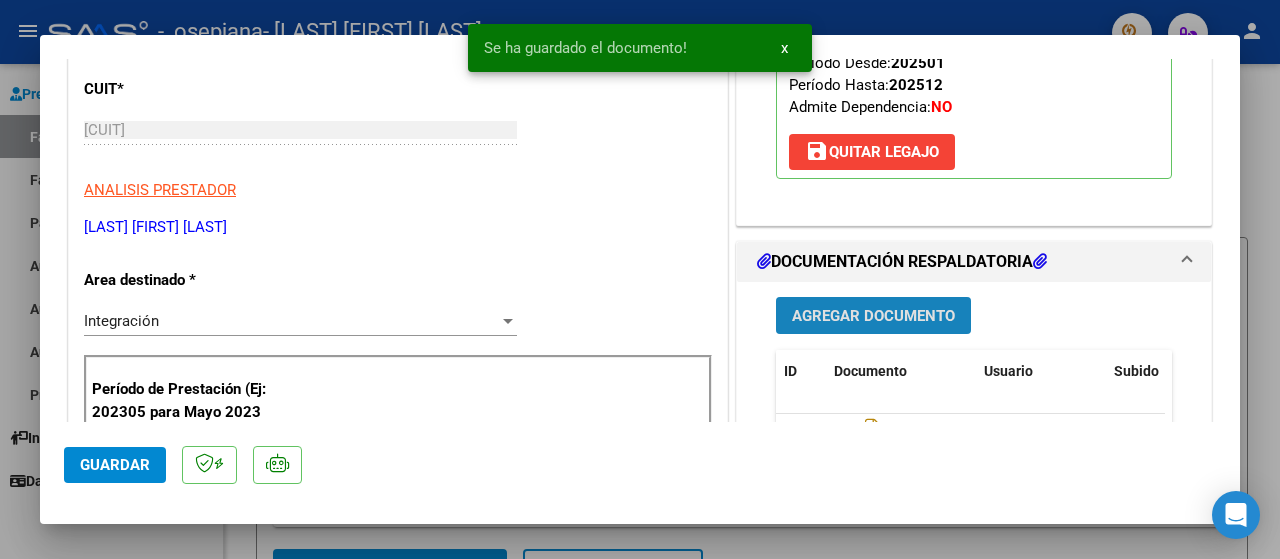 click on "Agregar Documento" at bounding box center [873, 316] 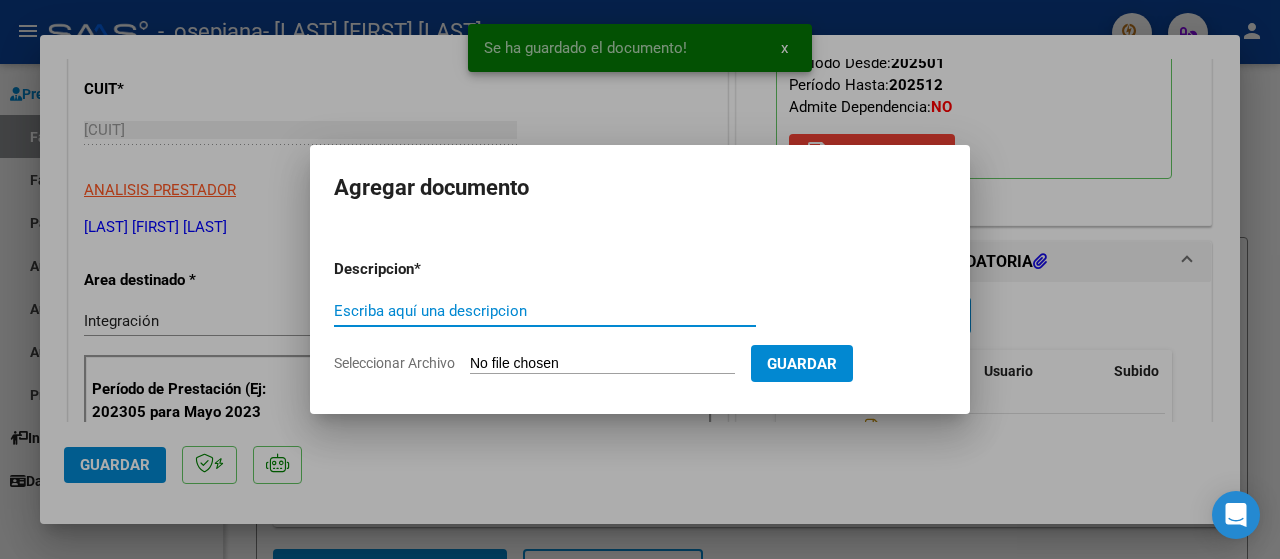 click on "Escriba aquí una descripcion" at bounding box center [545, 311] 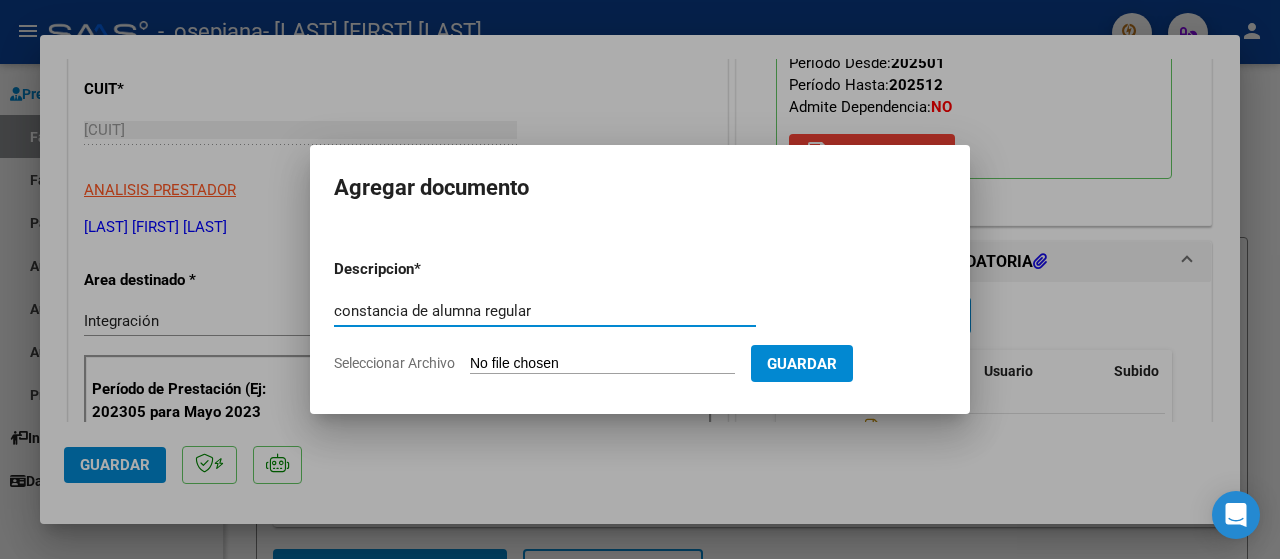 type on "constancia de alumna regular" 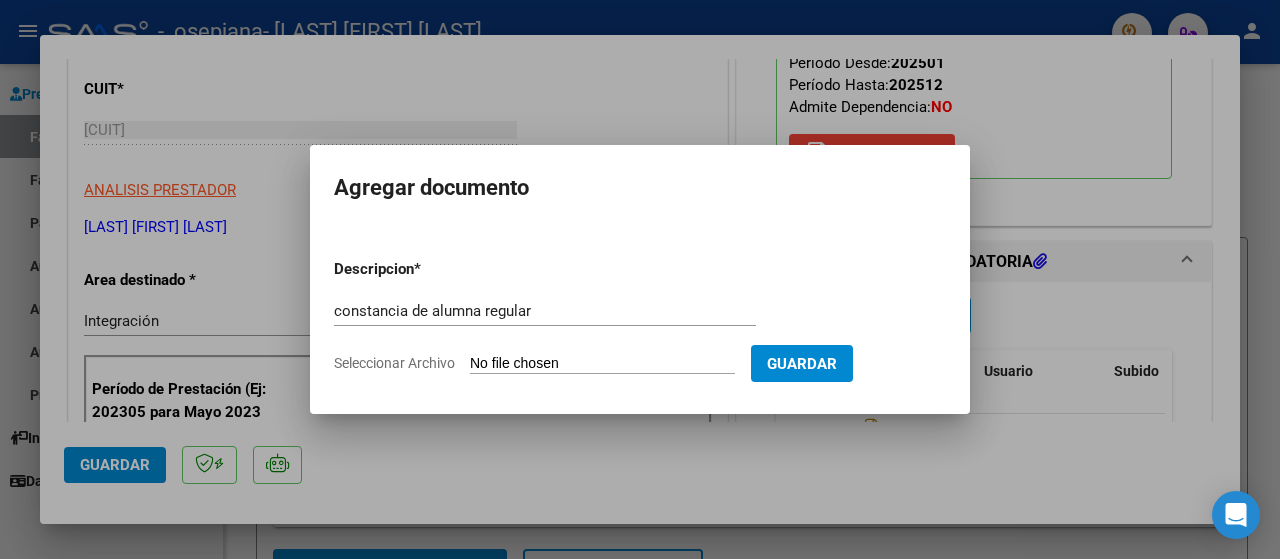 click on "Seleccionar Archivo" at bounding box center [602, 364] 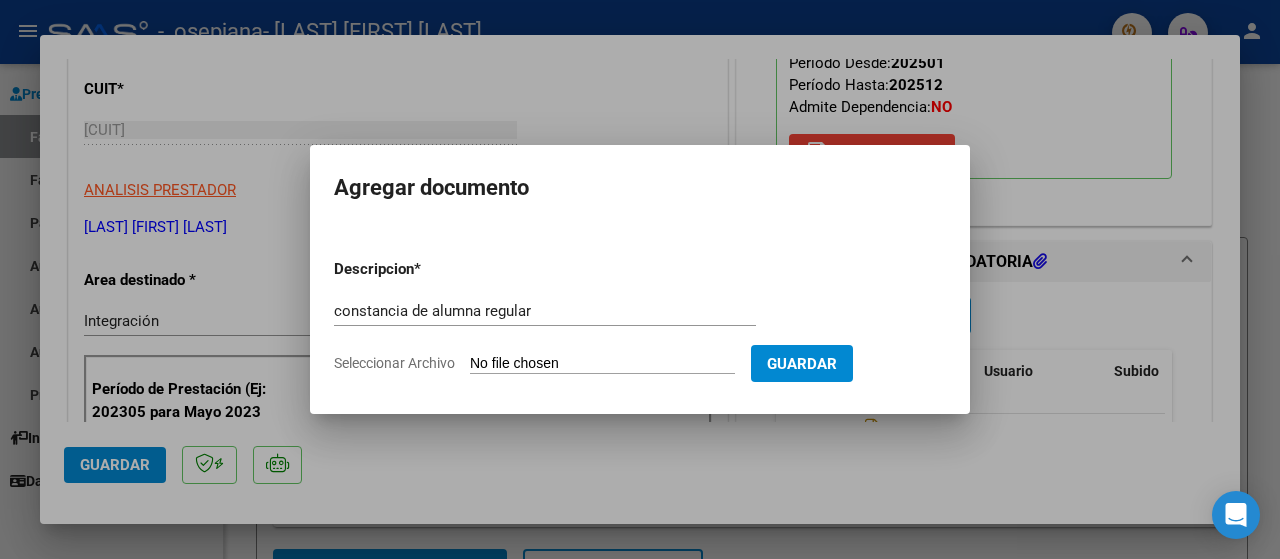 type on "C:\fakepath\sanchez car.pdf" 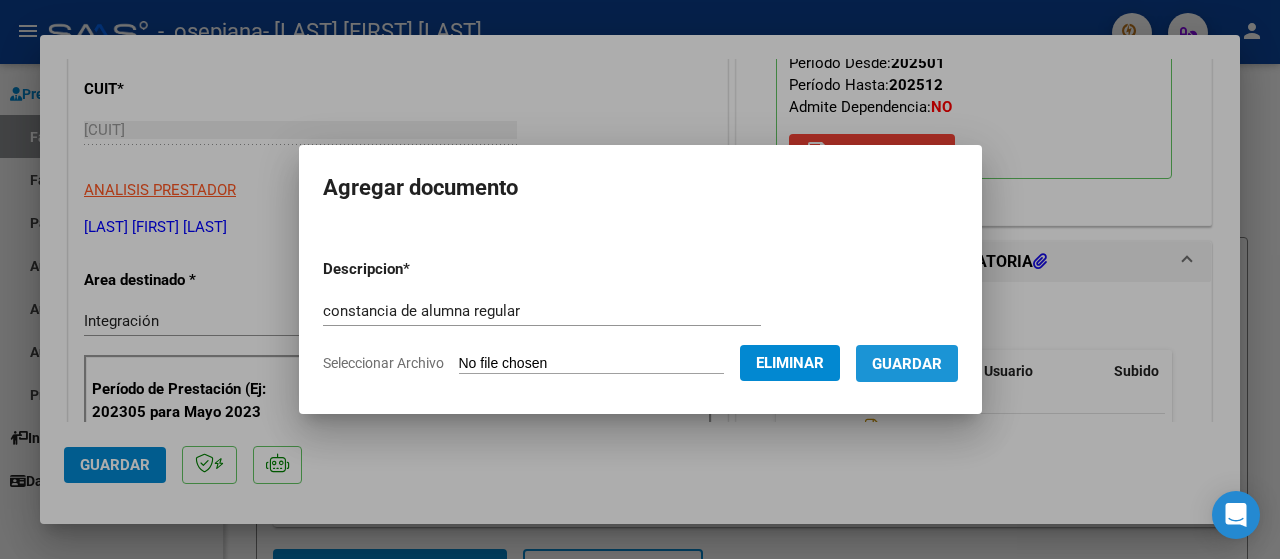click on "Guardar" at bounding box center (907, 363) 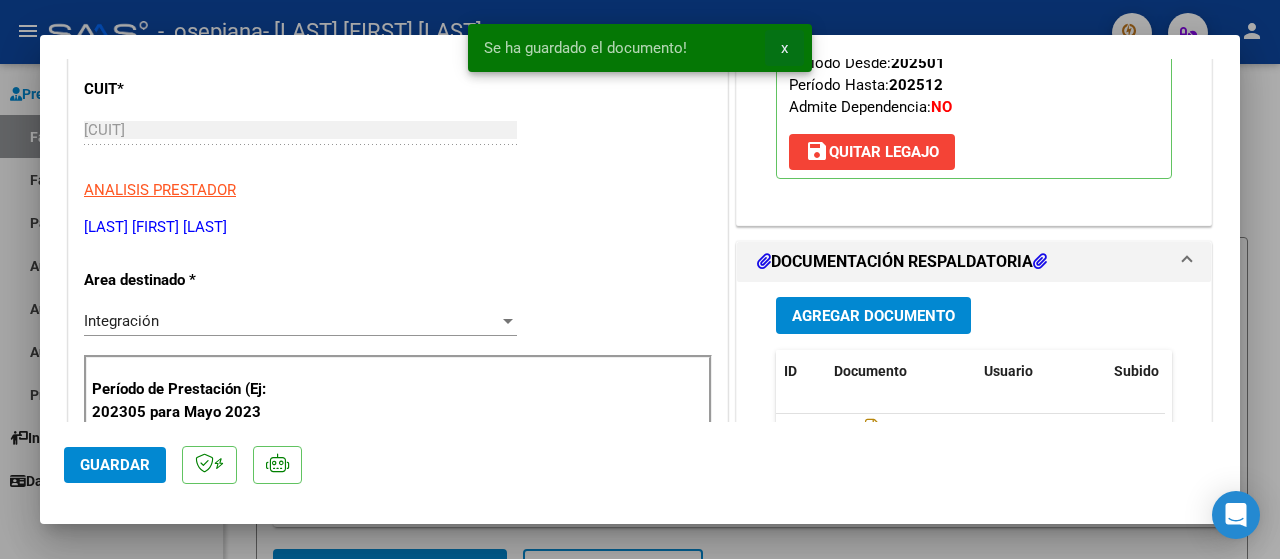 click on "x" at bounding box center [784, 48] 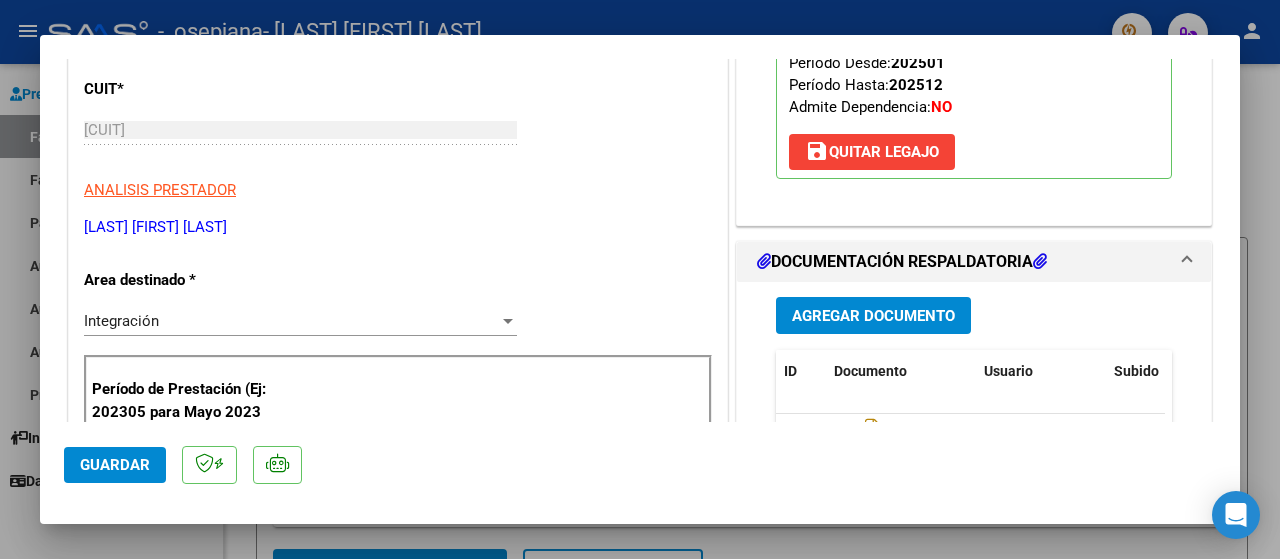 click on "Guardar" 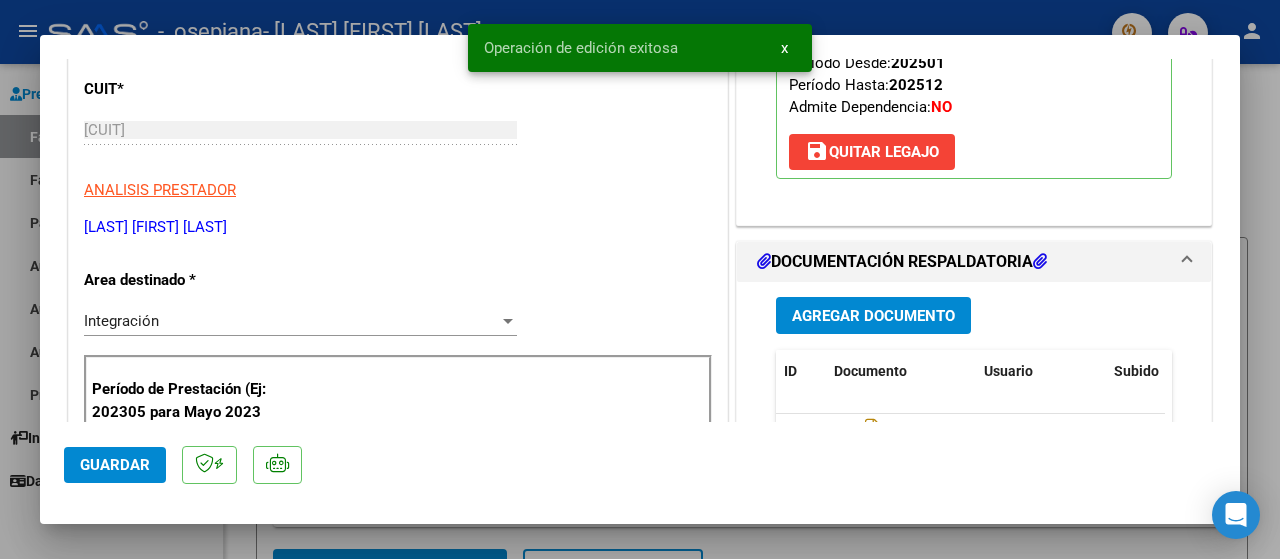 click at bounding box center (640, 279) 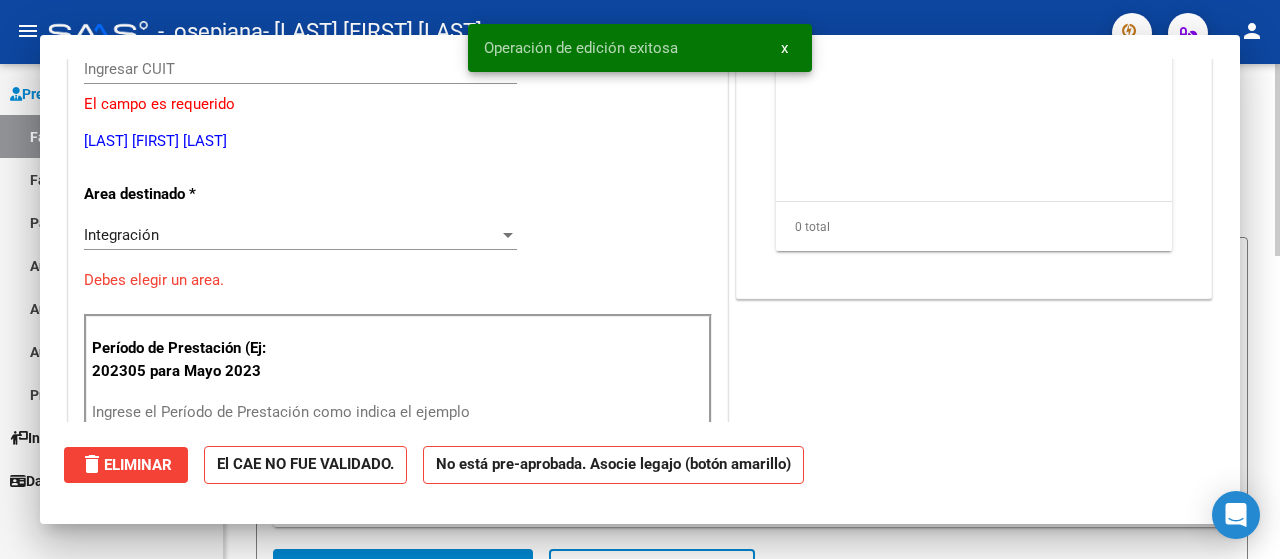 scroll, scrollTop: 239, scrollLeft: 0, axis: vertical 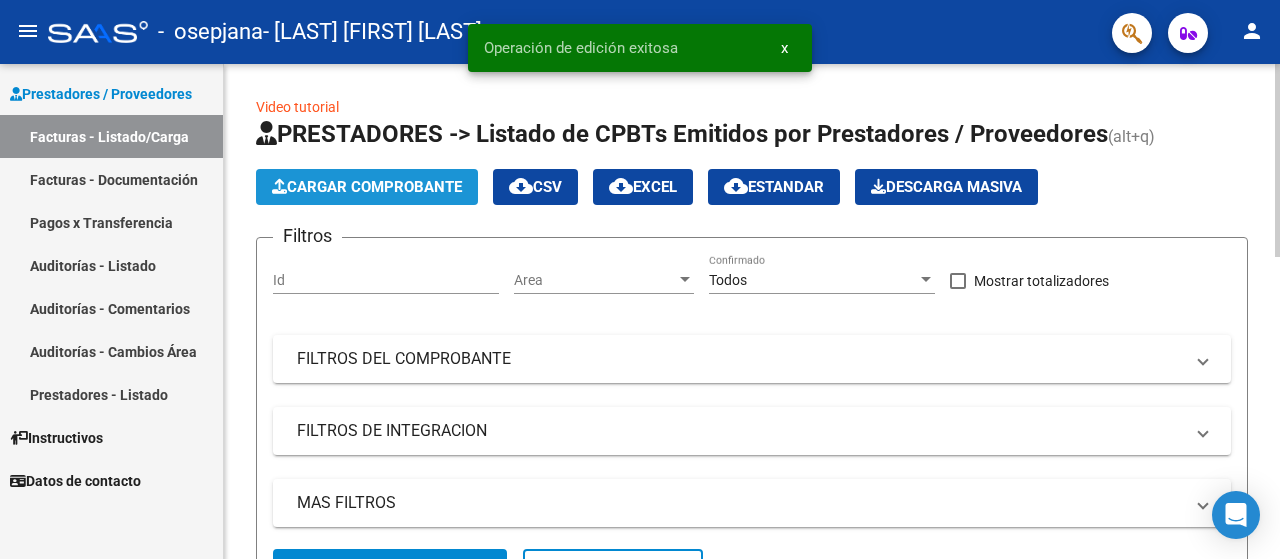 click on "Cargar Comprobante" 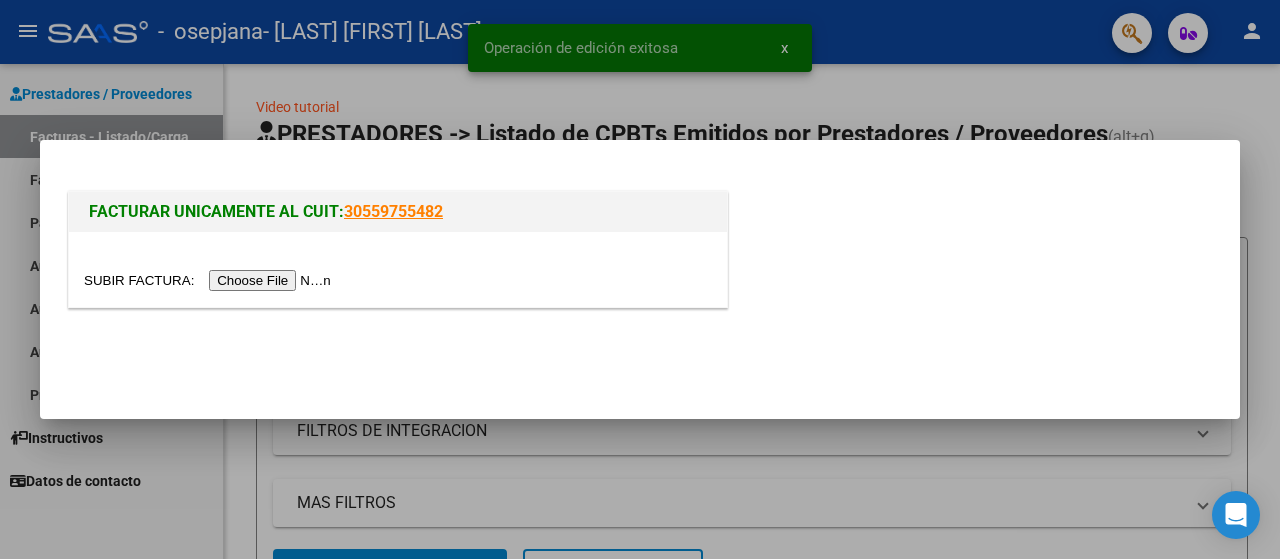 click at bounding box center (210, 280) 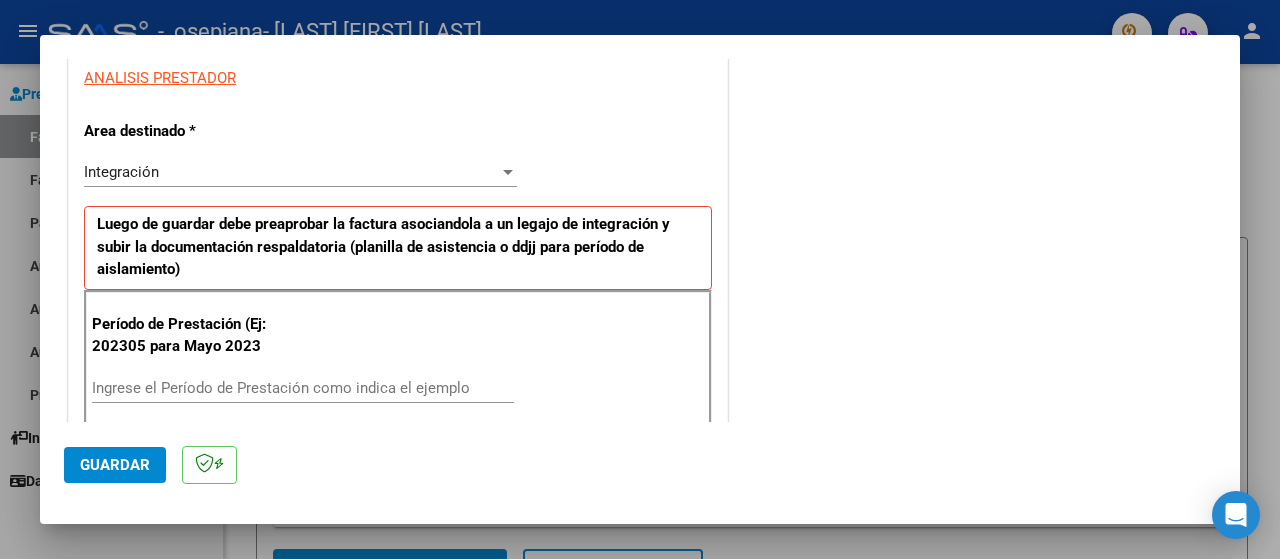 scroll, scrollTop: 400, scrollLeft: 0, axis: vertical 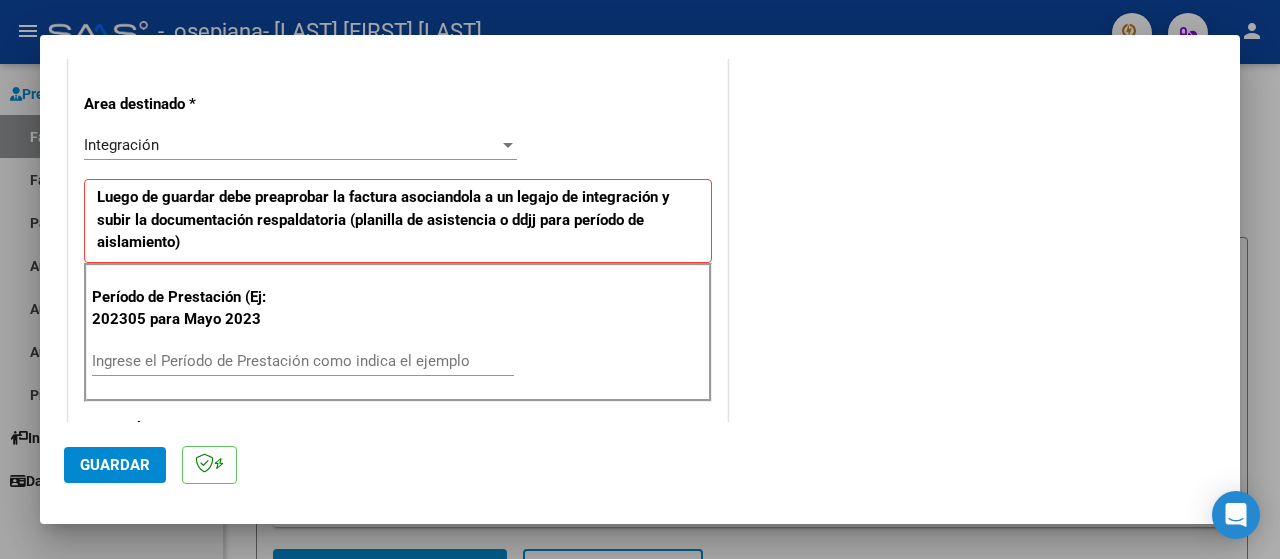 click on "Ingrese el Período de Prestación como indica el ejemplo" at bounding box center (303, 361) 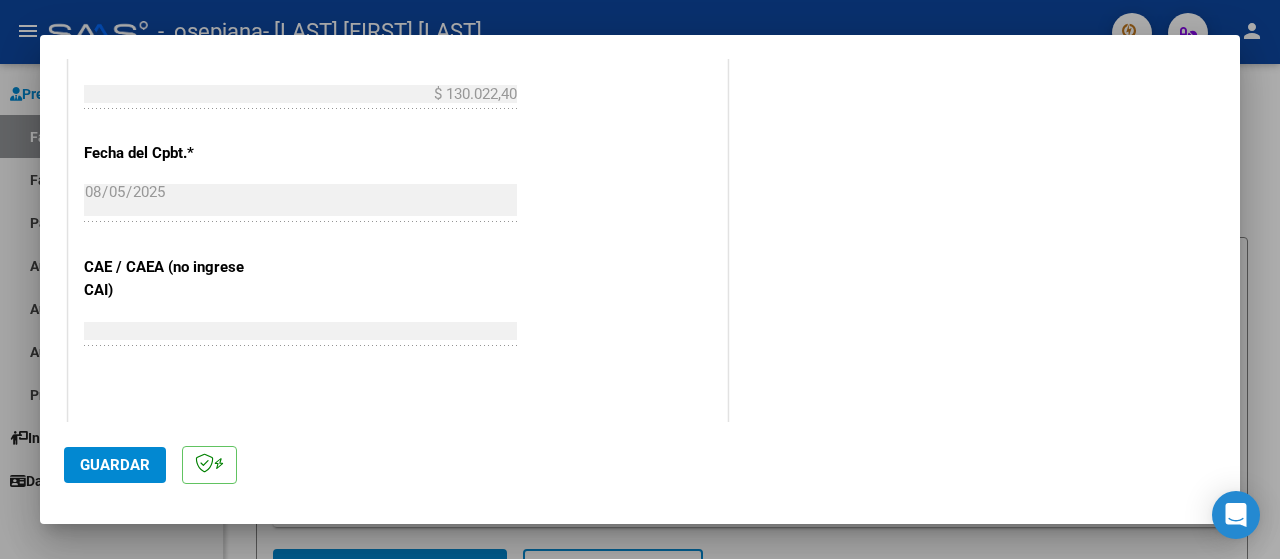scroll, scrollTop: 1100, scrollLeft: 0, axis: vertical 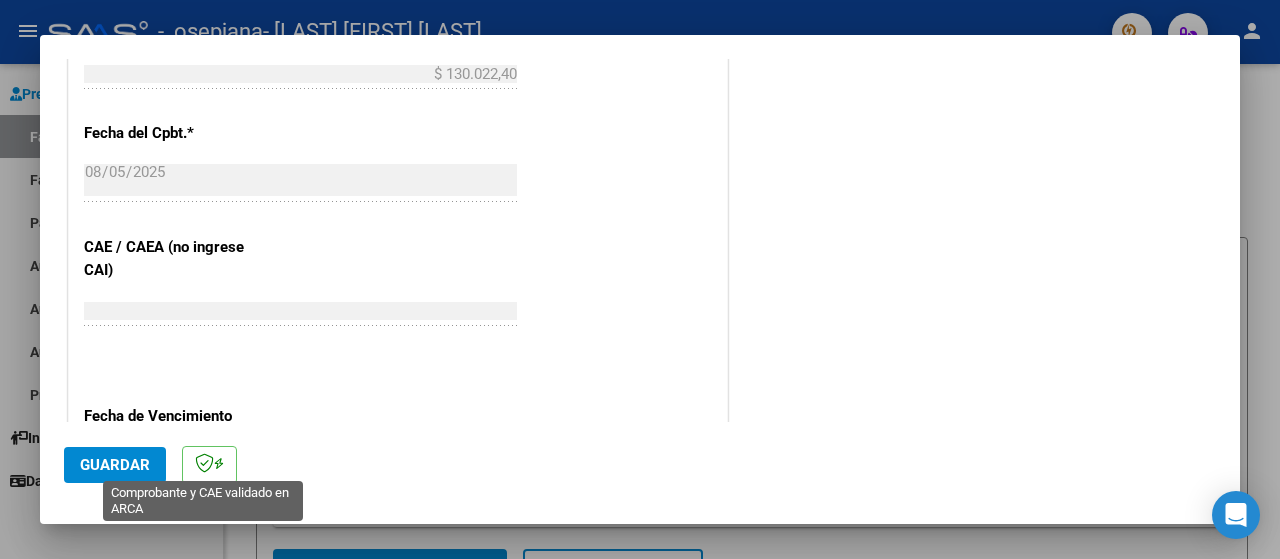 type on "202507" 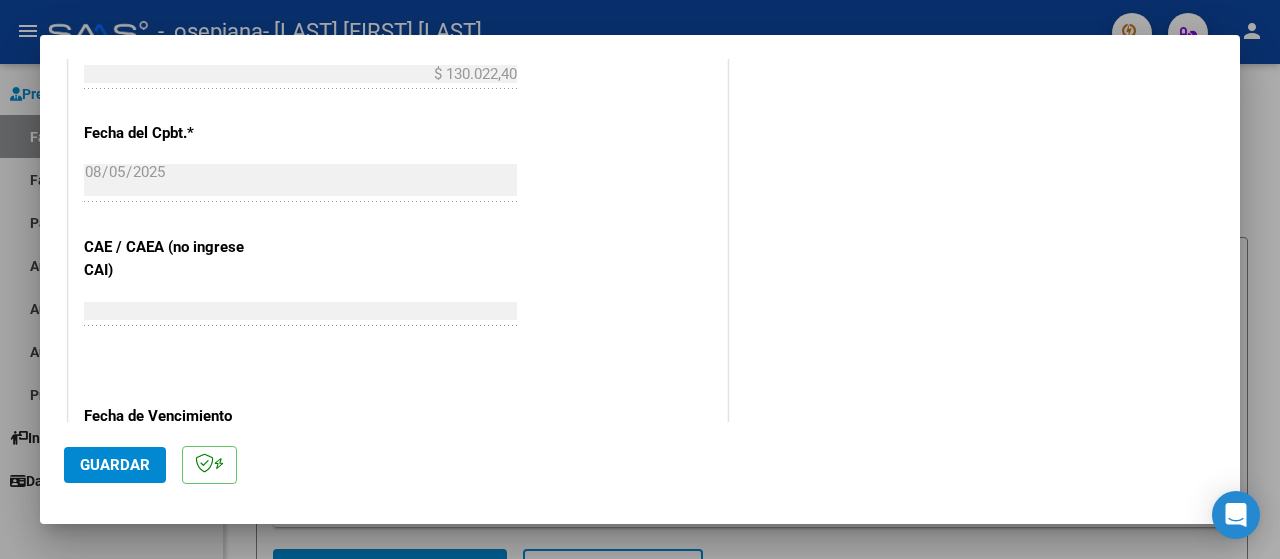 click on "Guardar" 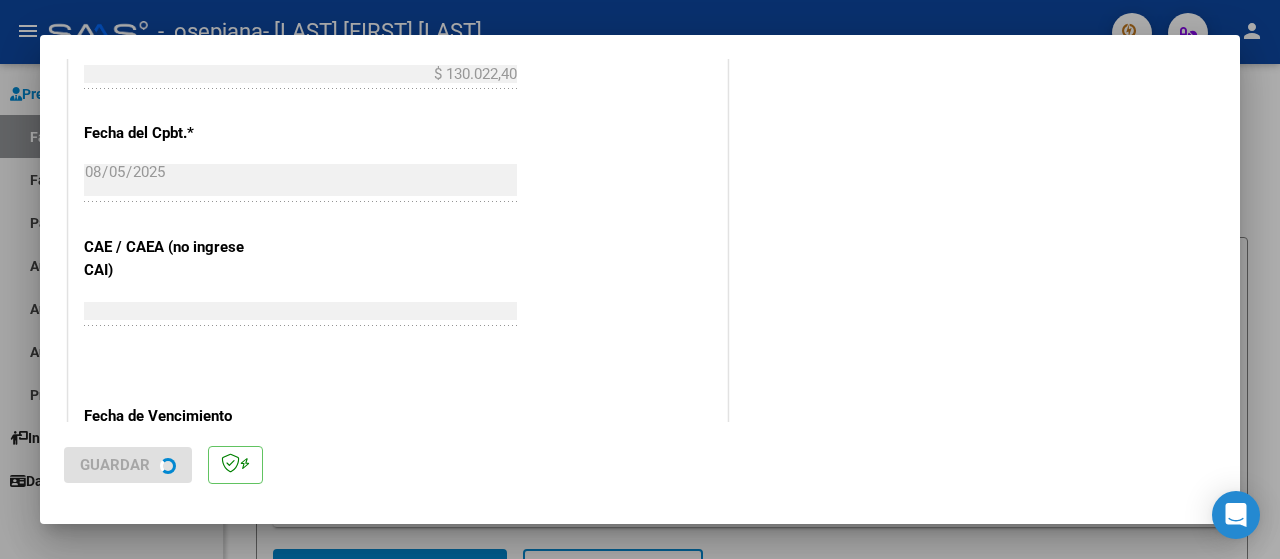scroll, scrollTop: 0, scrollLeft: 0, axis: both 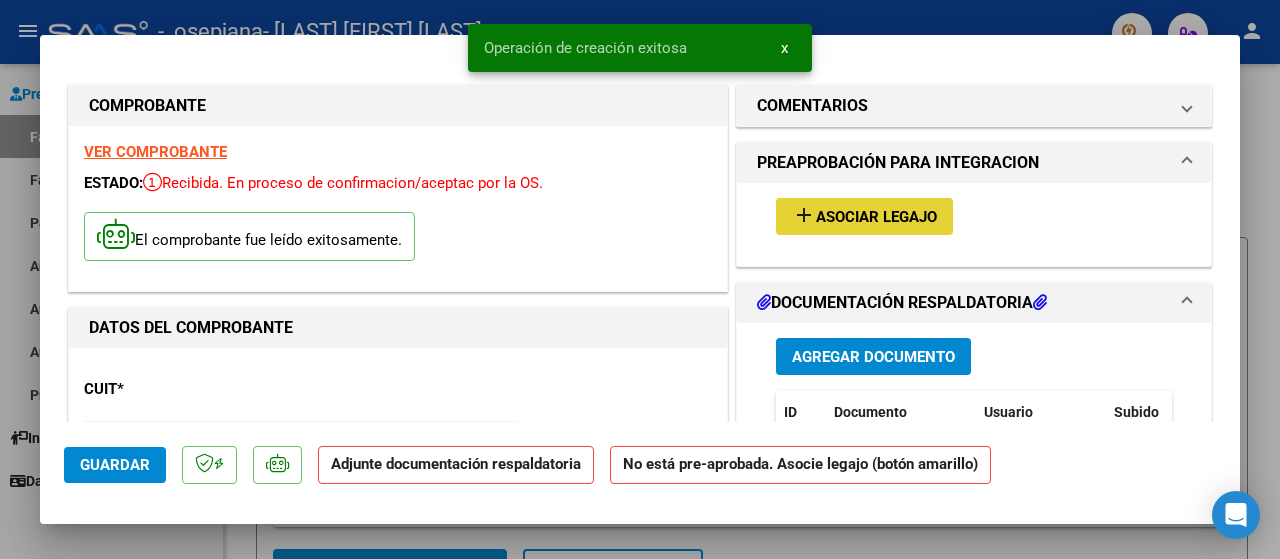 click on "Asociar Legajo" at bounding box center (876, 217) 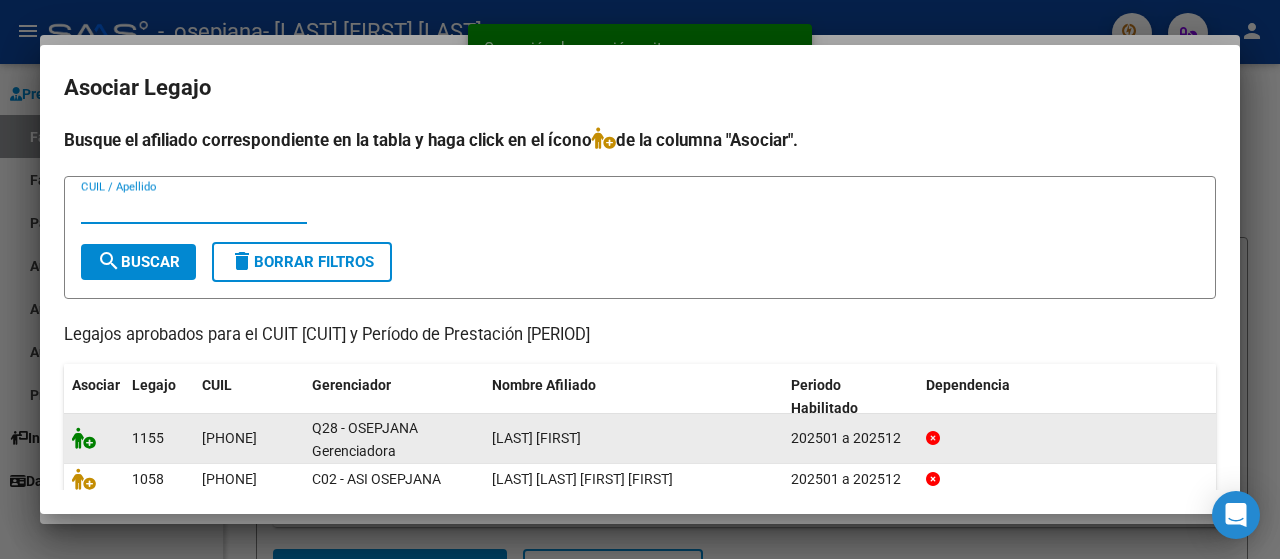 click 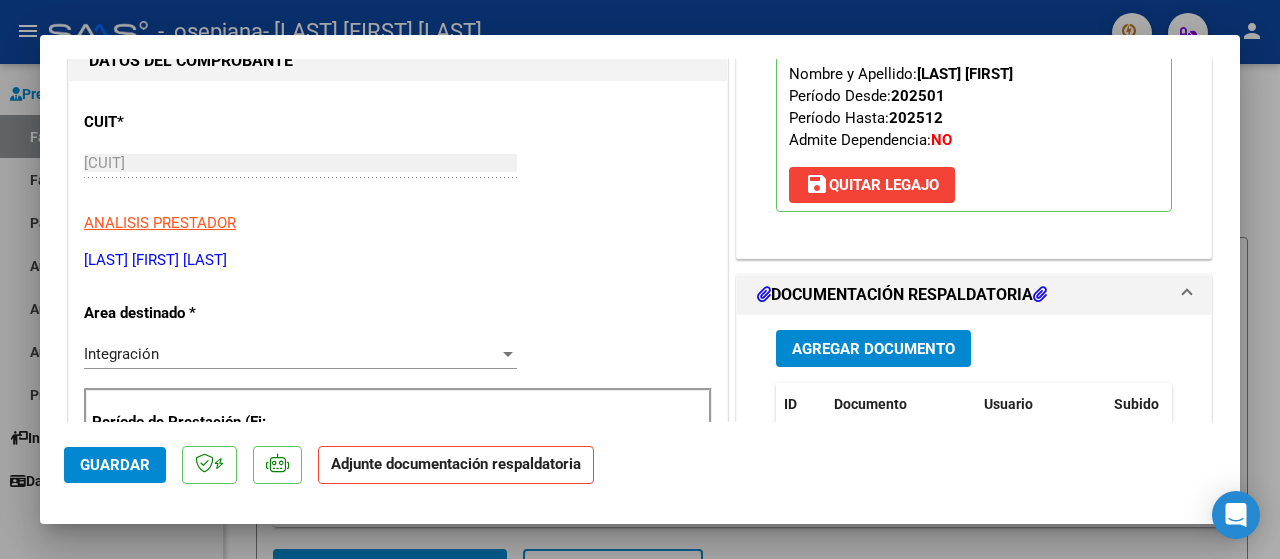 scroll, scrollTop: 300, scrollLeft: 0, axis: vertical 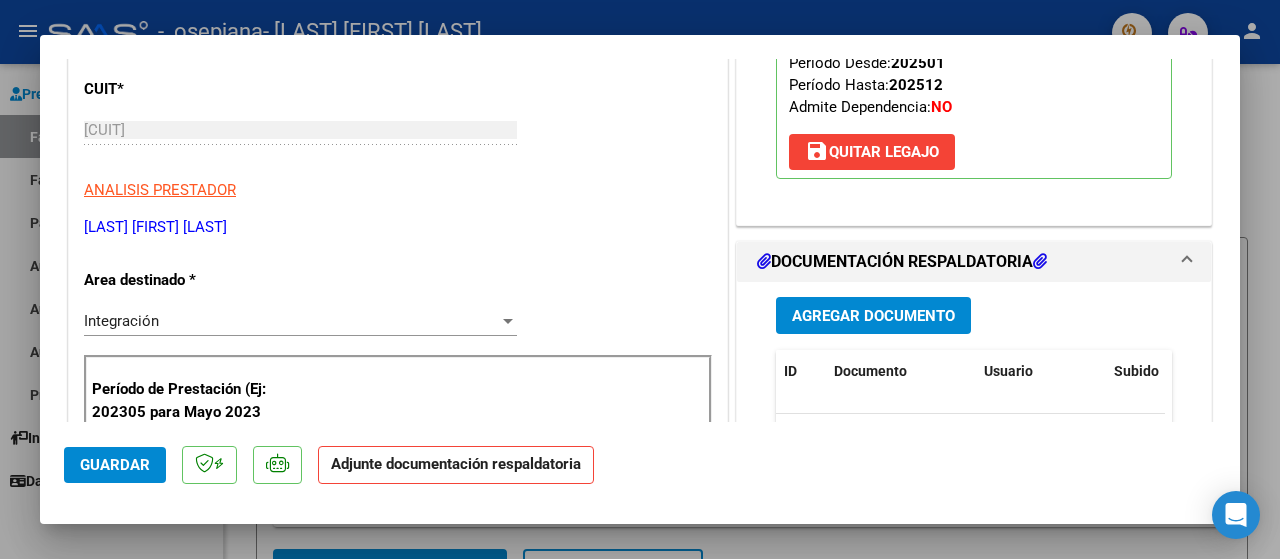 click on "Agregar Documento" at bounding box center [873, 315] 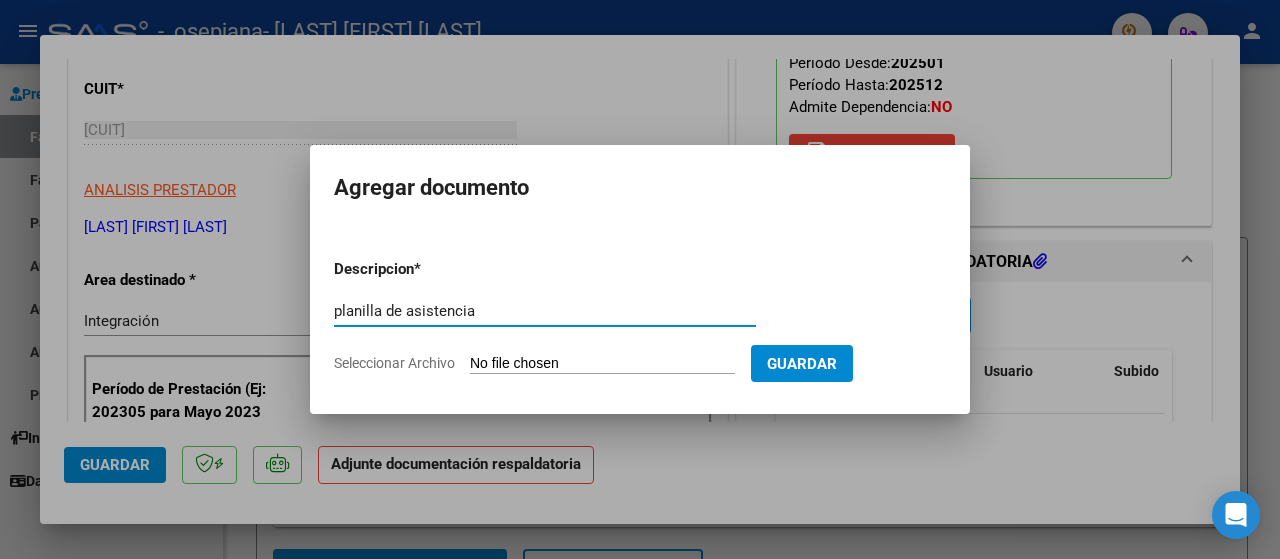 type on "planilla de asistencia" 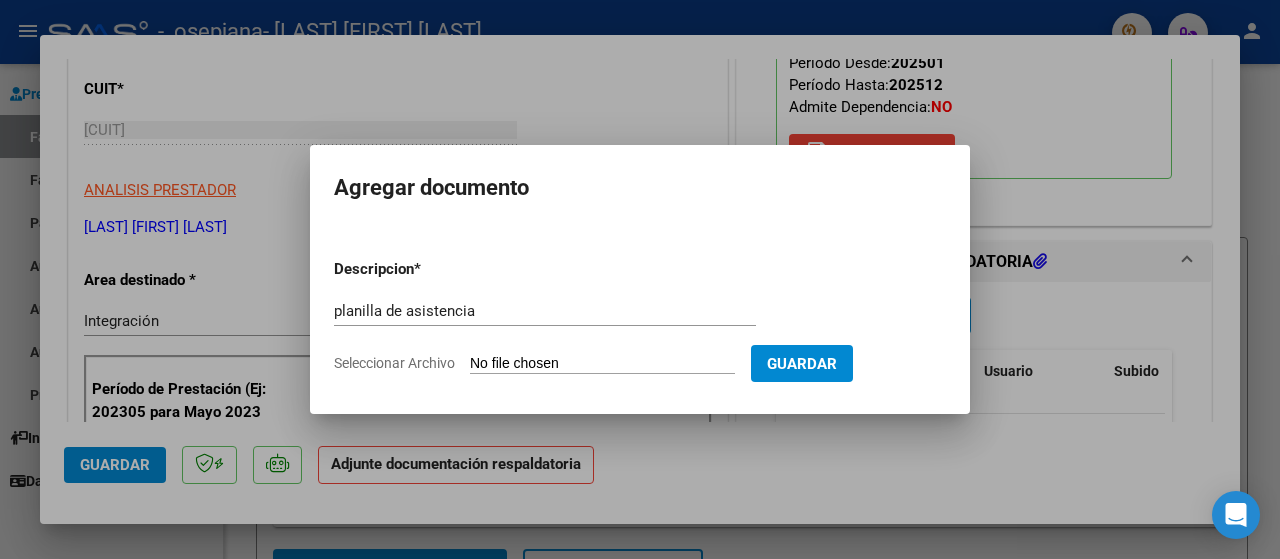 click on "Seleccionar Archivo" at bounding box center (602, 364) 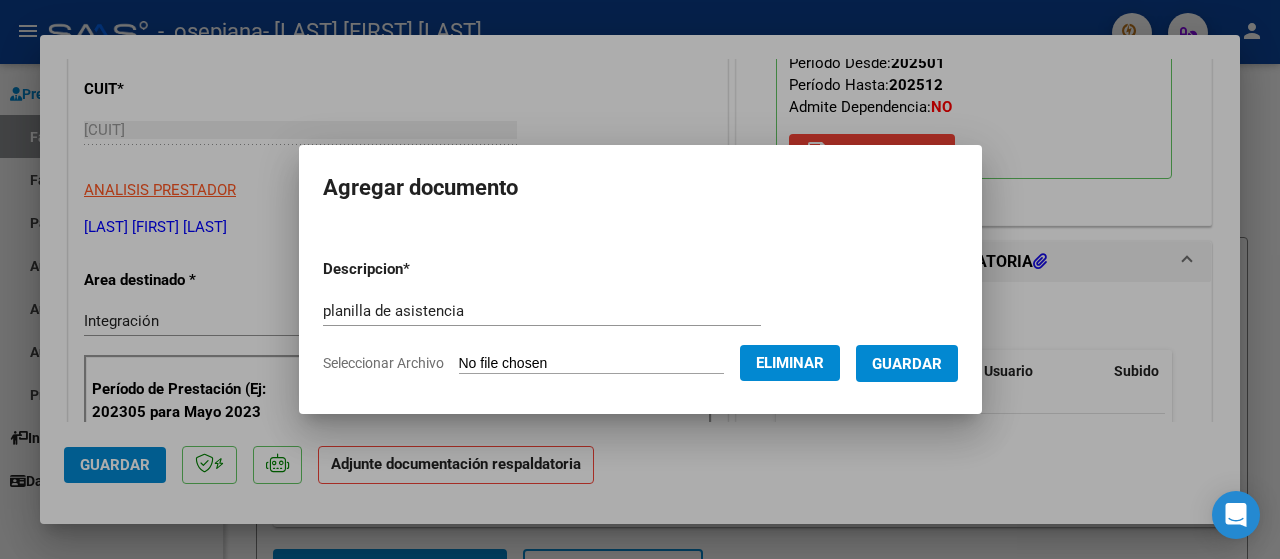 click on "Guardar" at bounding box center (907, 363) 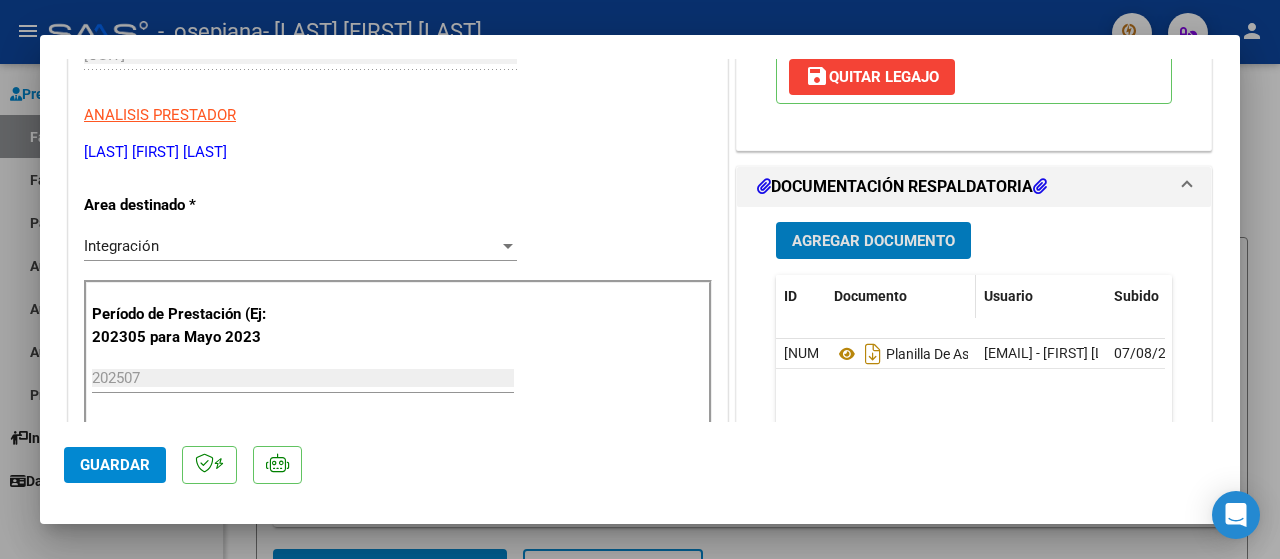 scroll, scrollTop: 500, scrollLeft: 0, axis: vertical 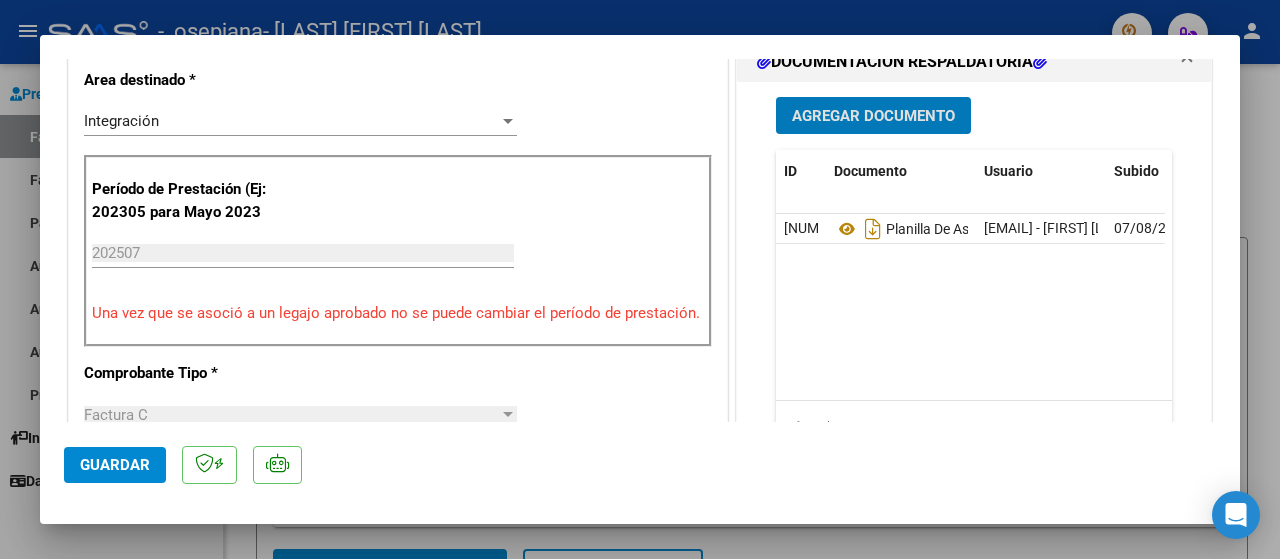 click on "Guardar" 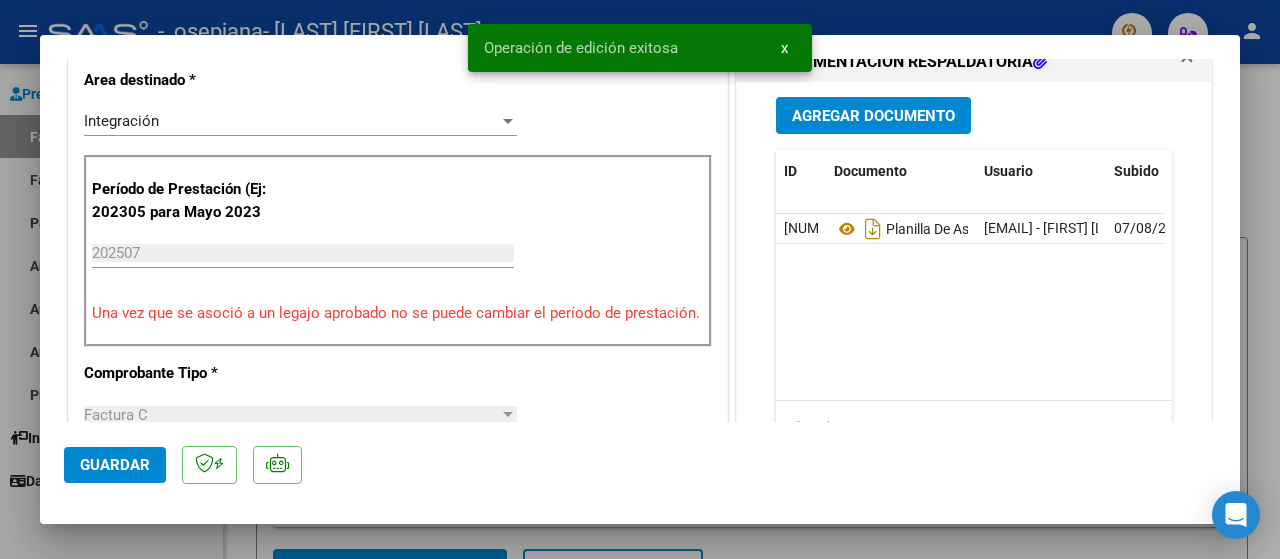 click on "x" at bounding box center (784, 48) 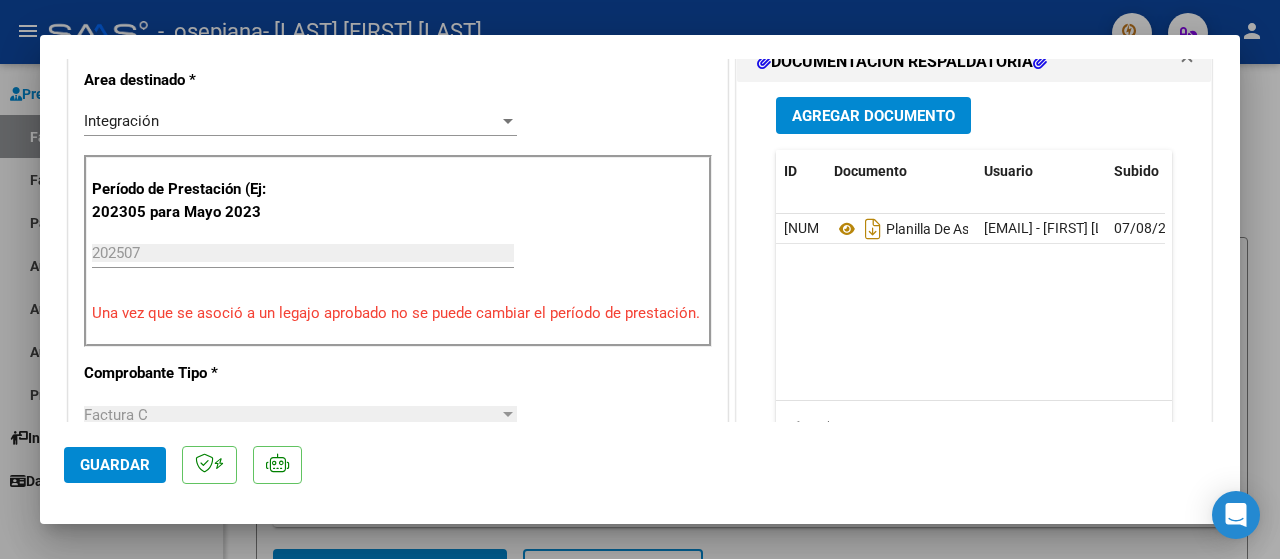 click at bounding box center [640, 279] 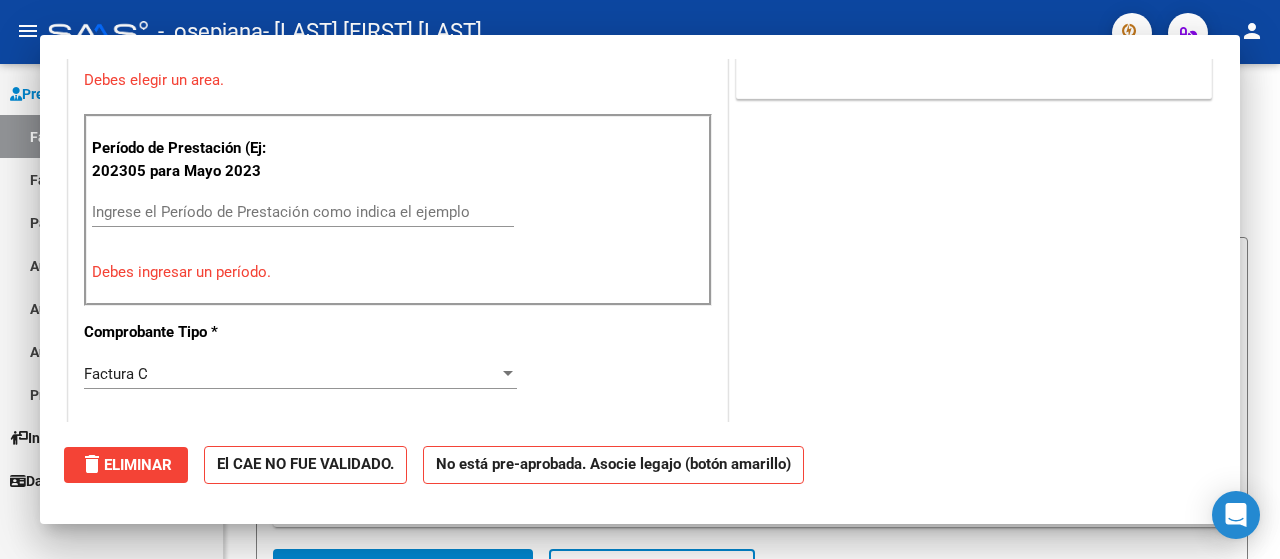 scroll, scrollTop: 414, scrollLeft: 0, axis: vertical 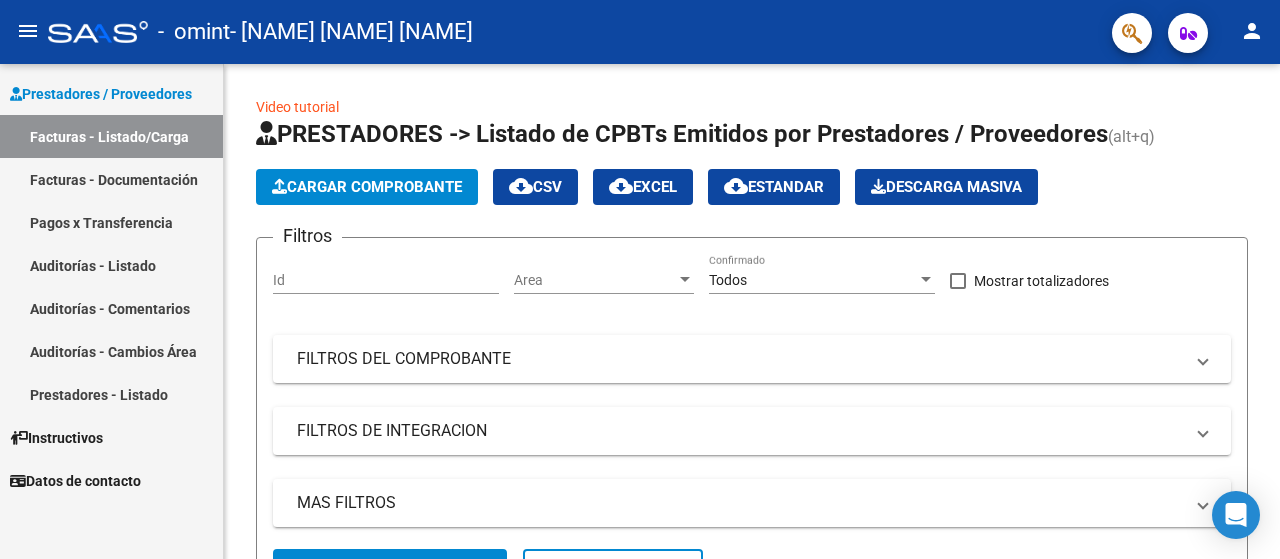 click on "Facturas - Listado/Carga" at bounding box center (111, 136) 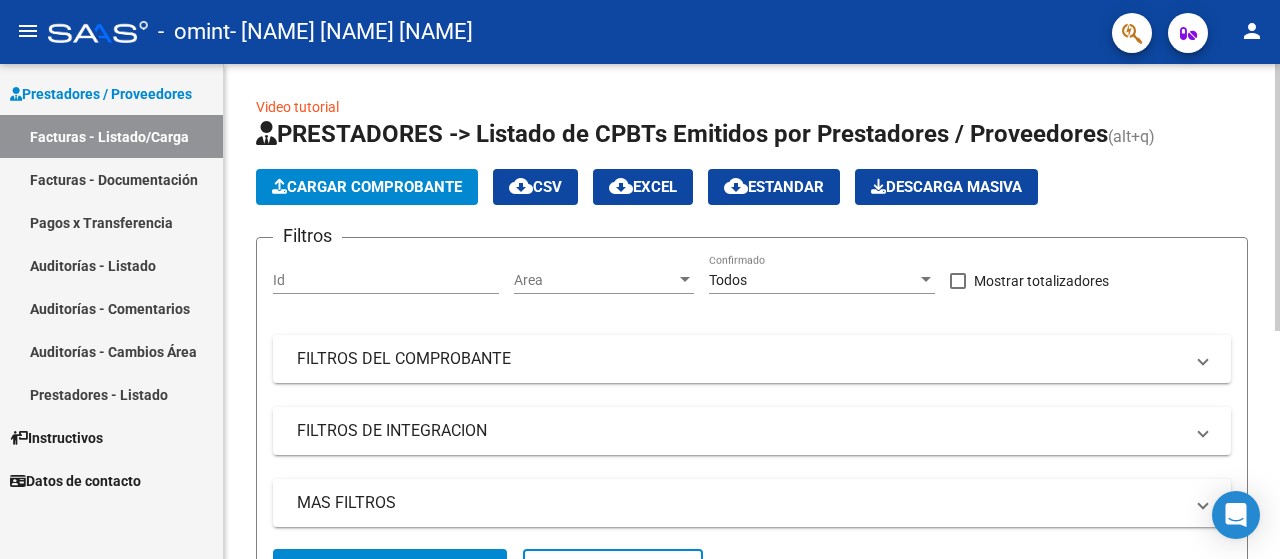 click on "Cargar Comprobante" 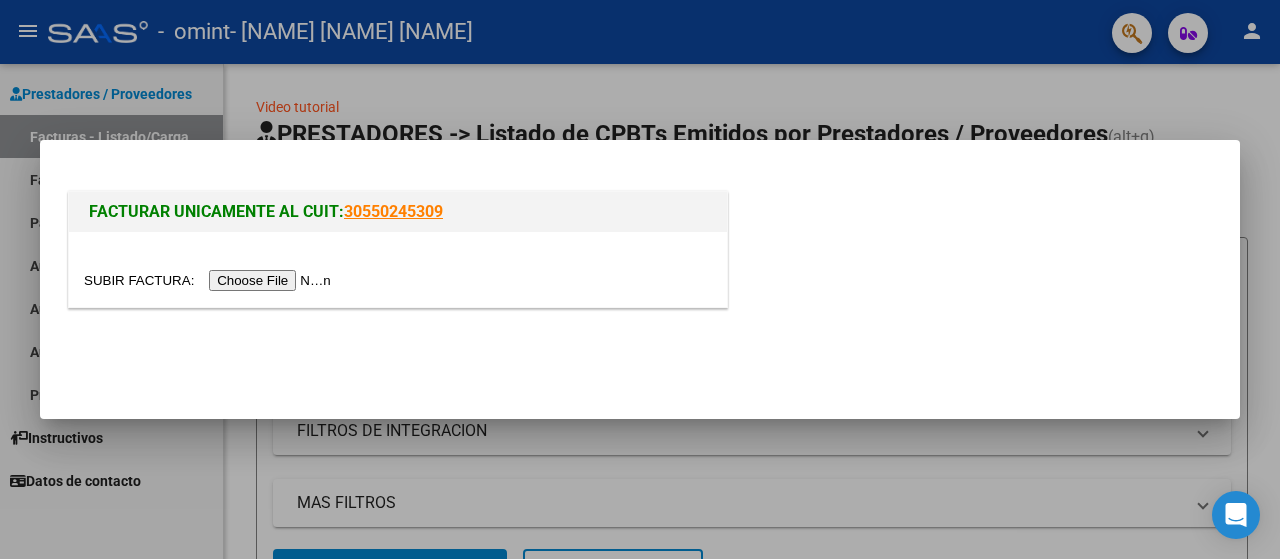 click at bounding box center [210, 280] 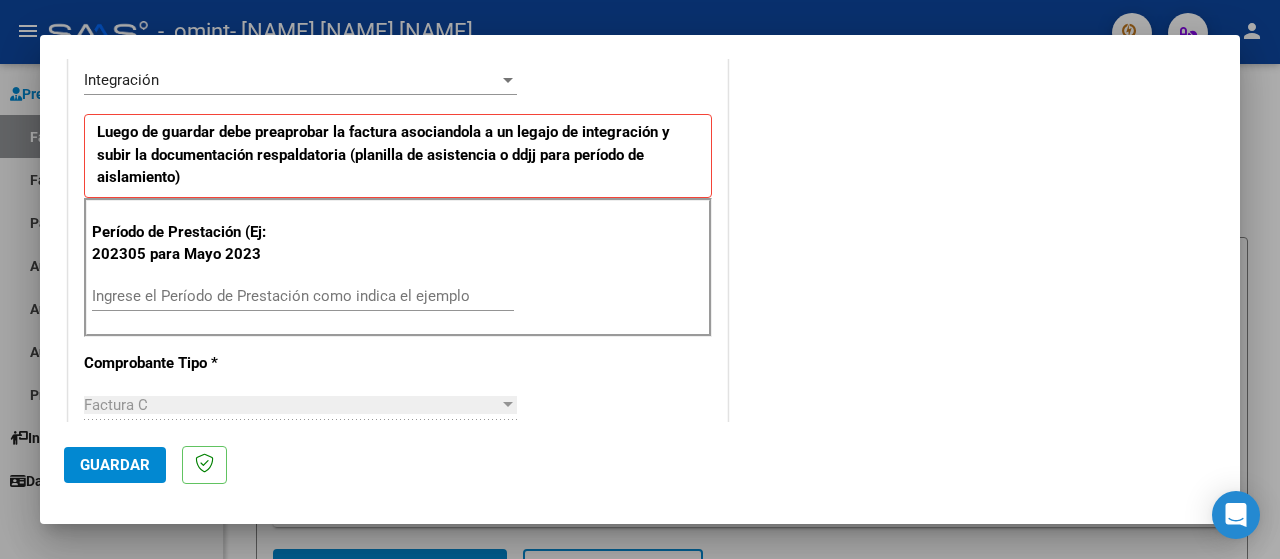scroll, scrollTop: 500, scrollLeft: 0, axis: vertical 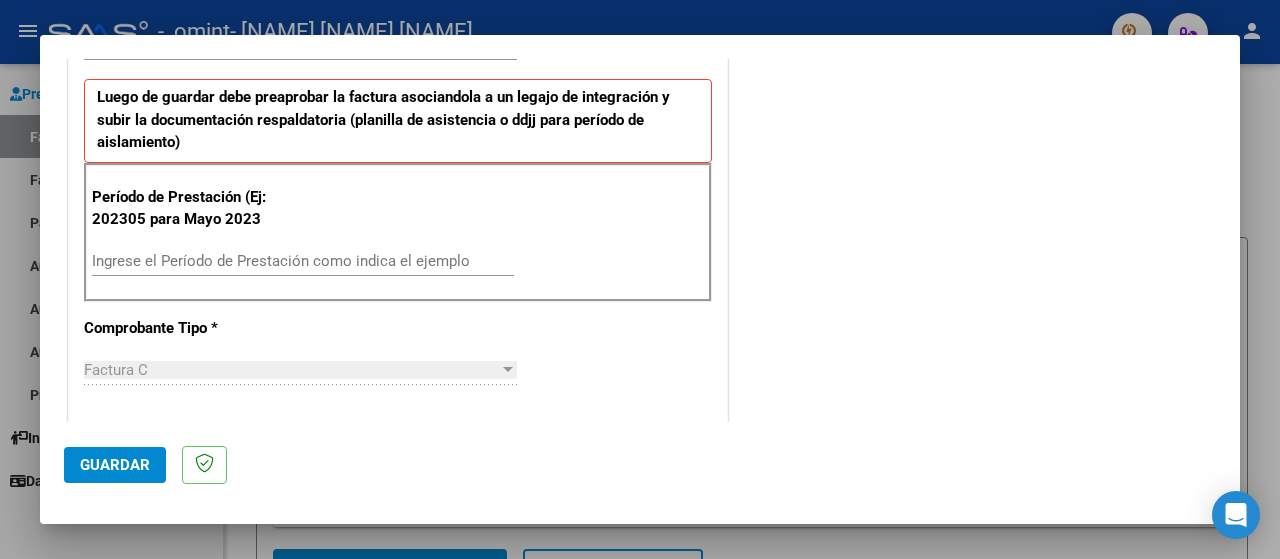 click on "Ingrese el Período de Prestación como indica el ejemplo" at bounding box center (303, 261) 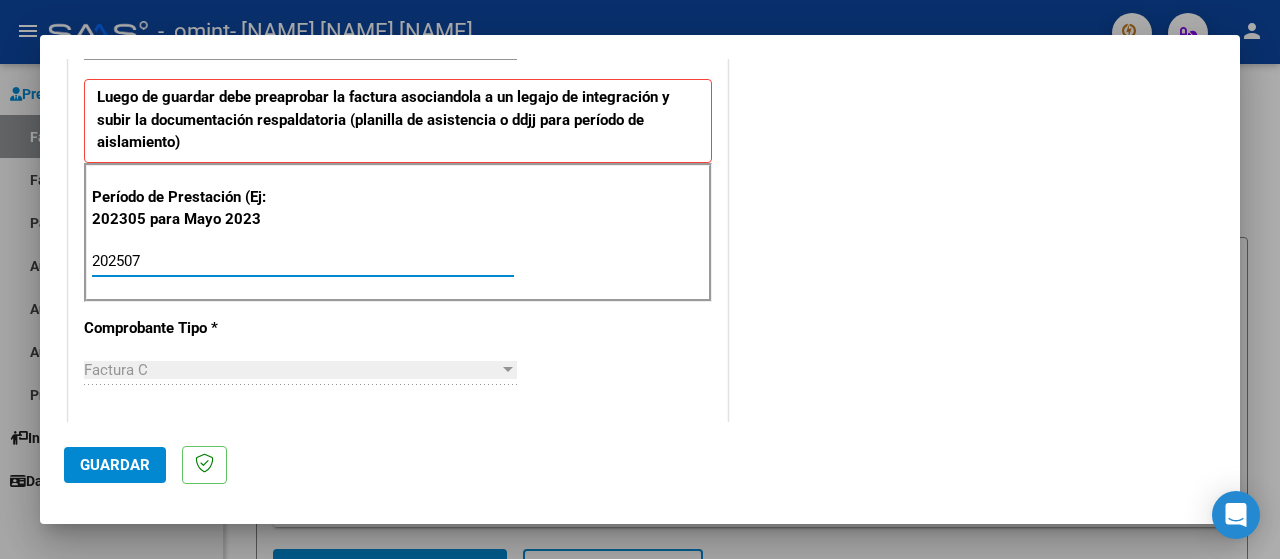 type on "202507" 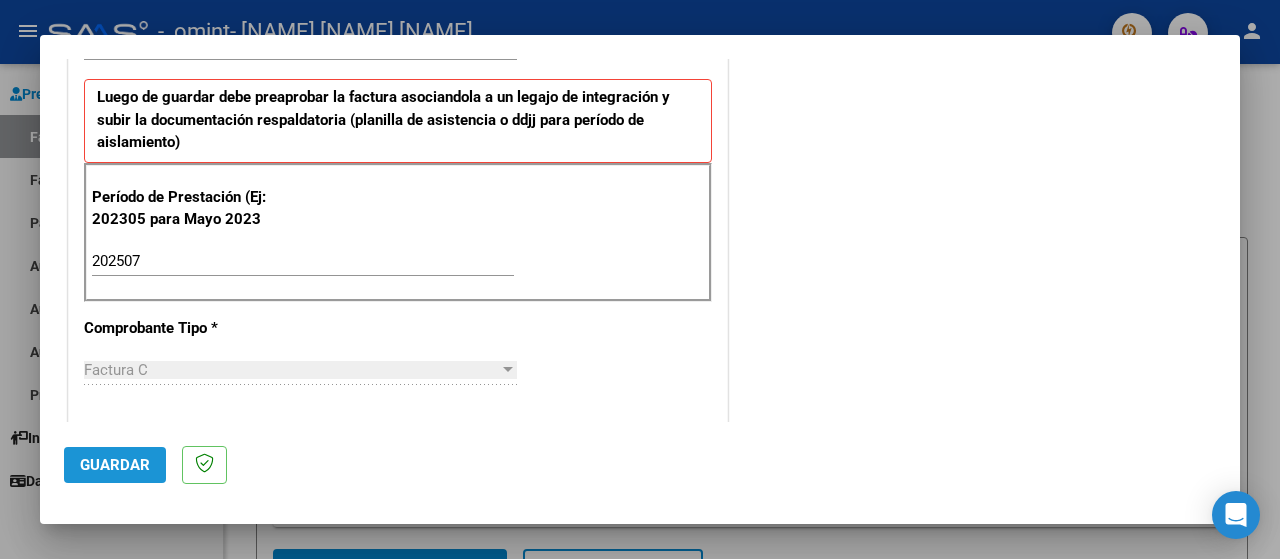 click on "Guardar" 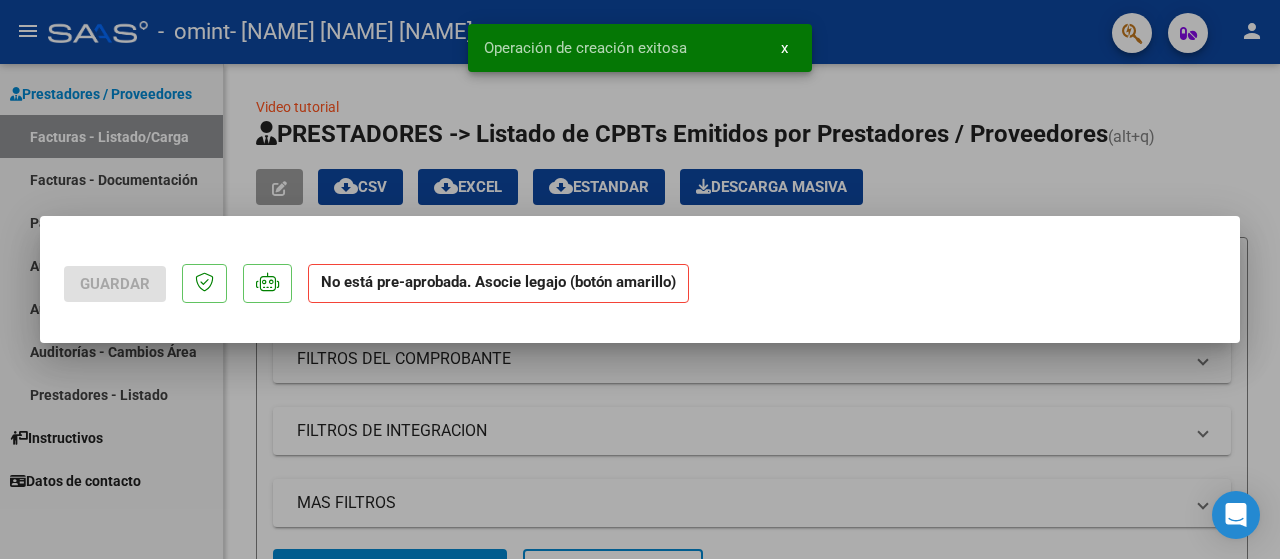 scroll, scrollTop: 0, scrollLeft: 0, axis: both 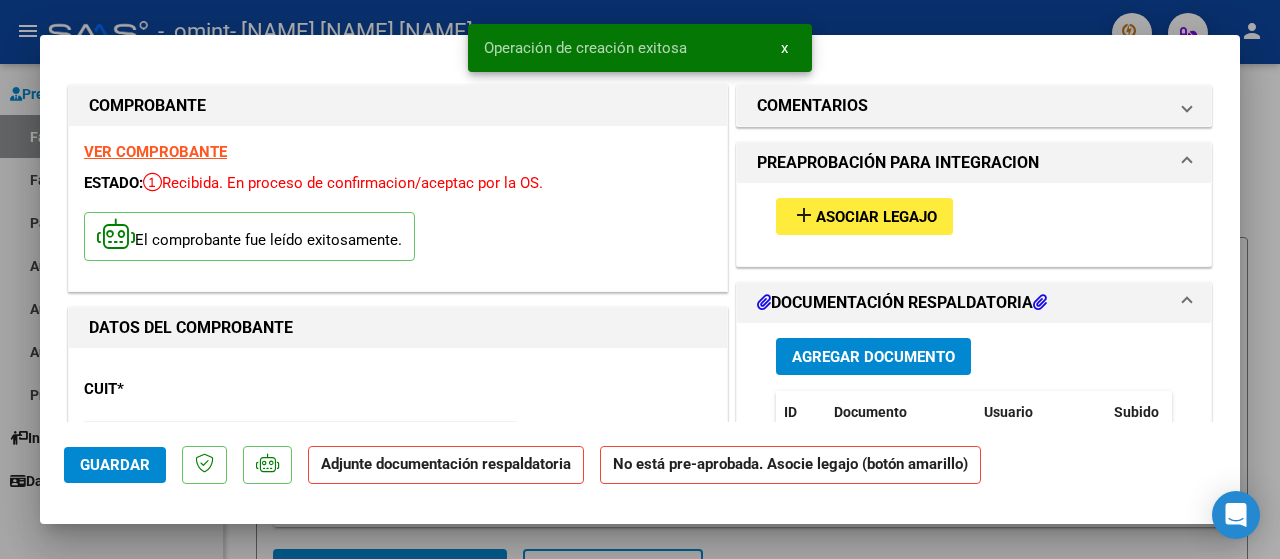 click on "add Asociar Legajo" at bounding box center [864, 216] 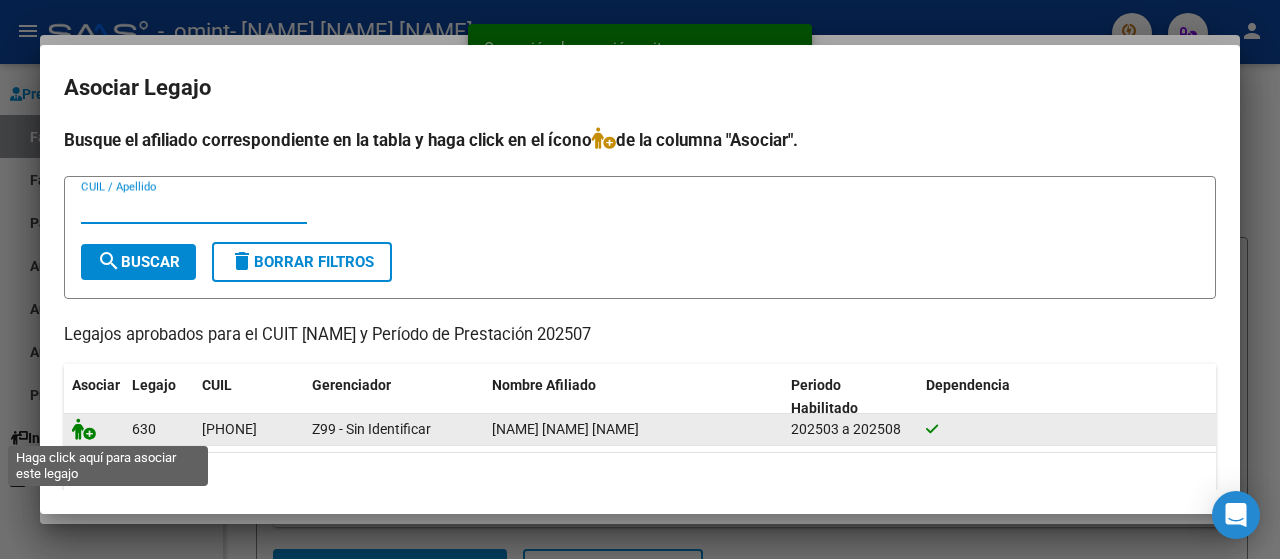 click 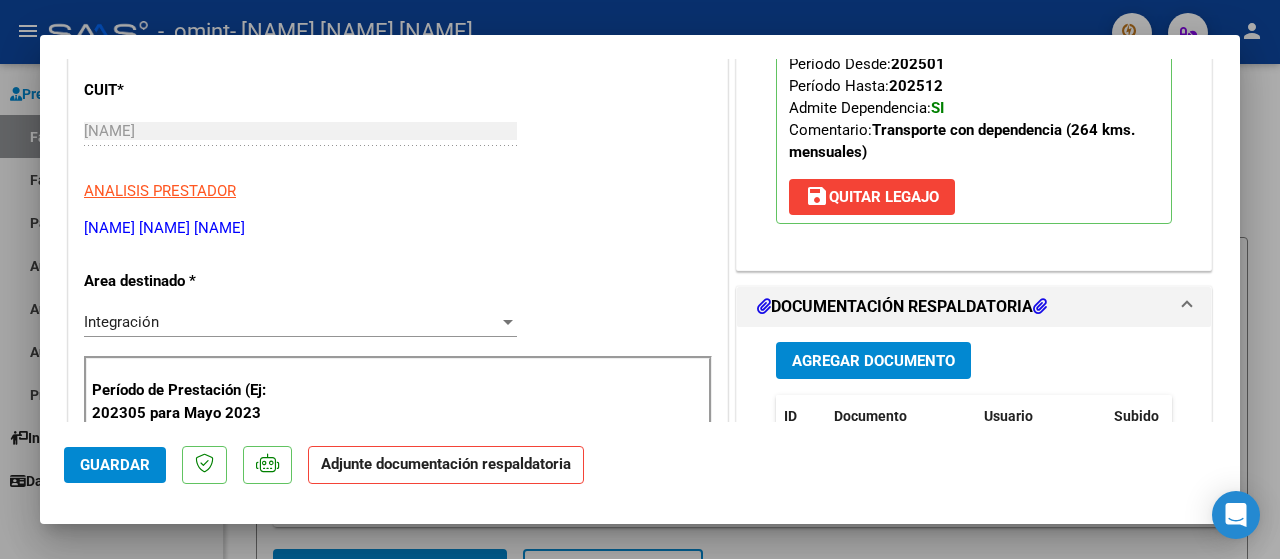 scroll, scrollTop: 300, scrollLeft: 0, axis: vertical 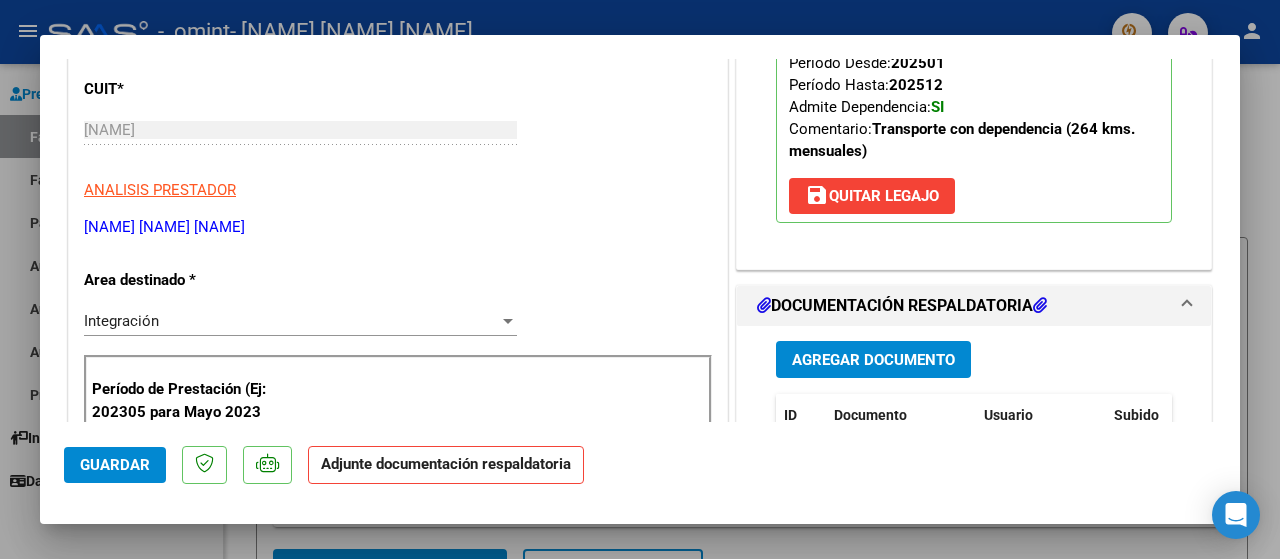 click on "Agregar Documento" at bounding box center [873, 360] 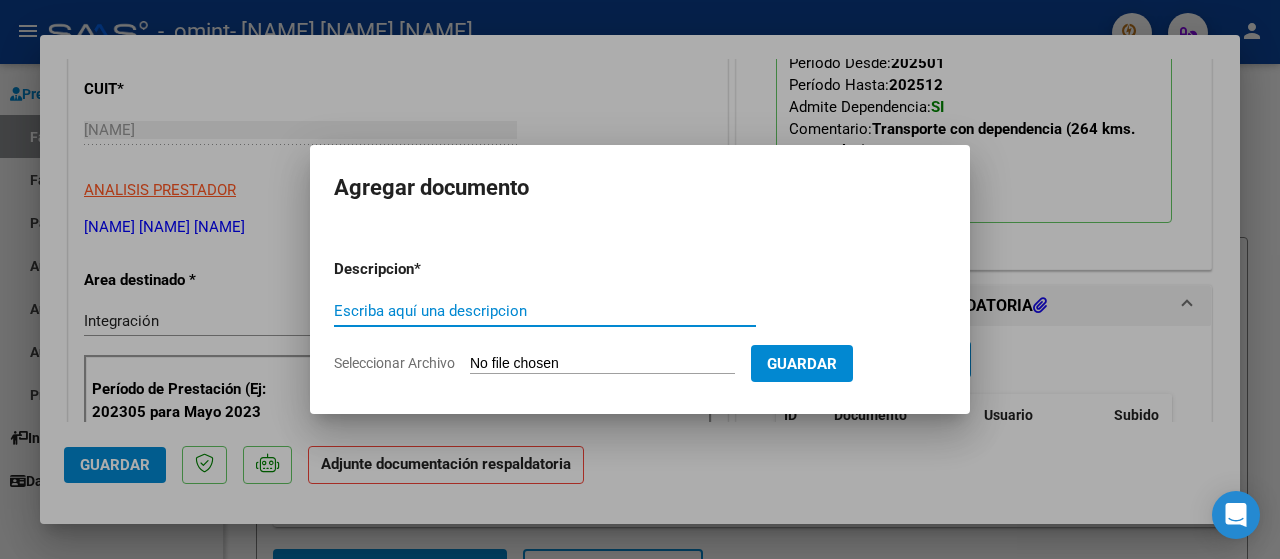 click on "Escriba aquí una descripcion" at bounding box center [545, 311] 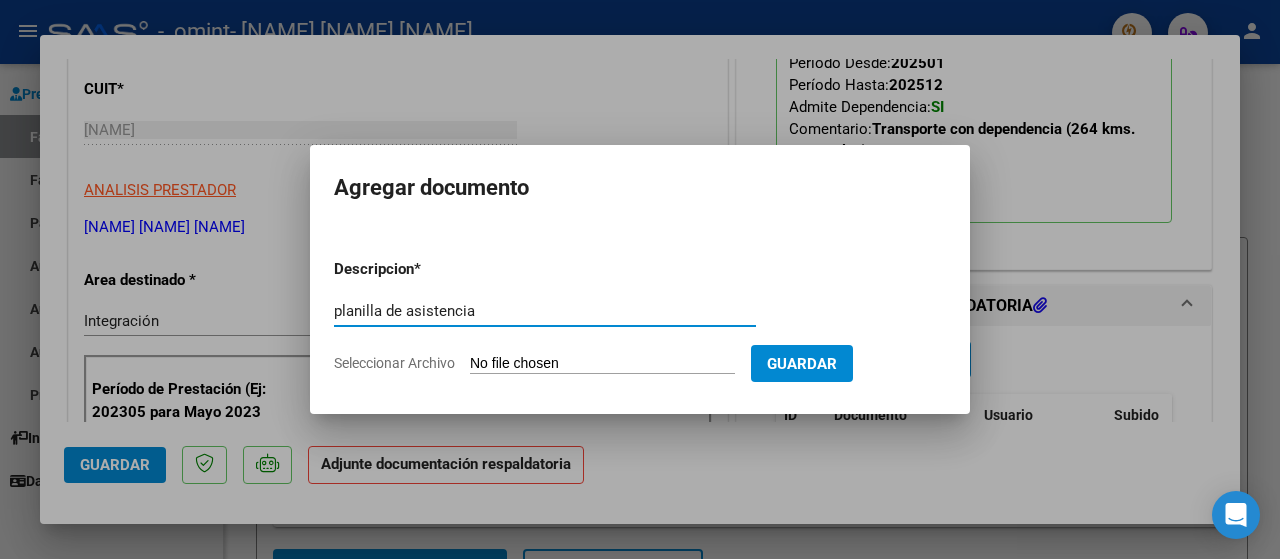 type on "planilla de asistencia" 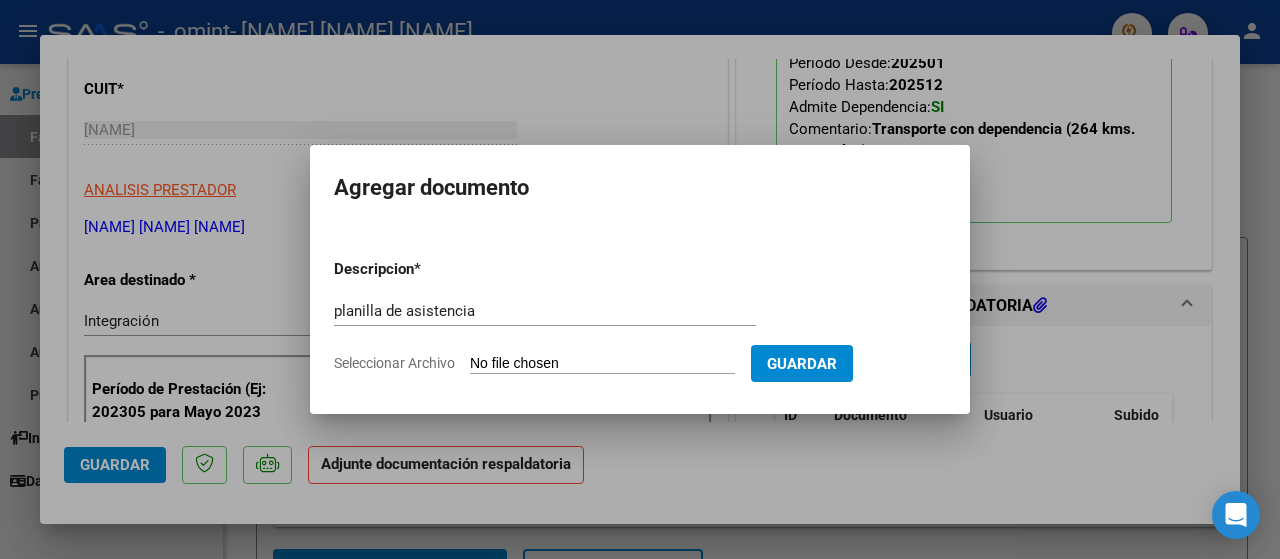 click on "Seleccionar Archivo" at bounding box center (602, 364) 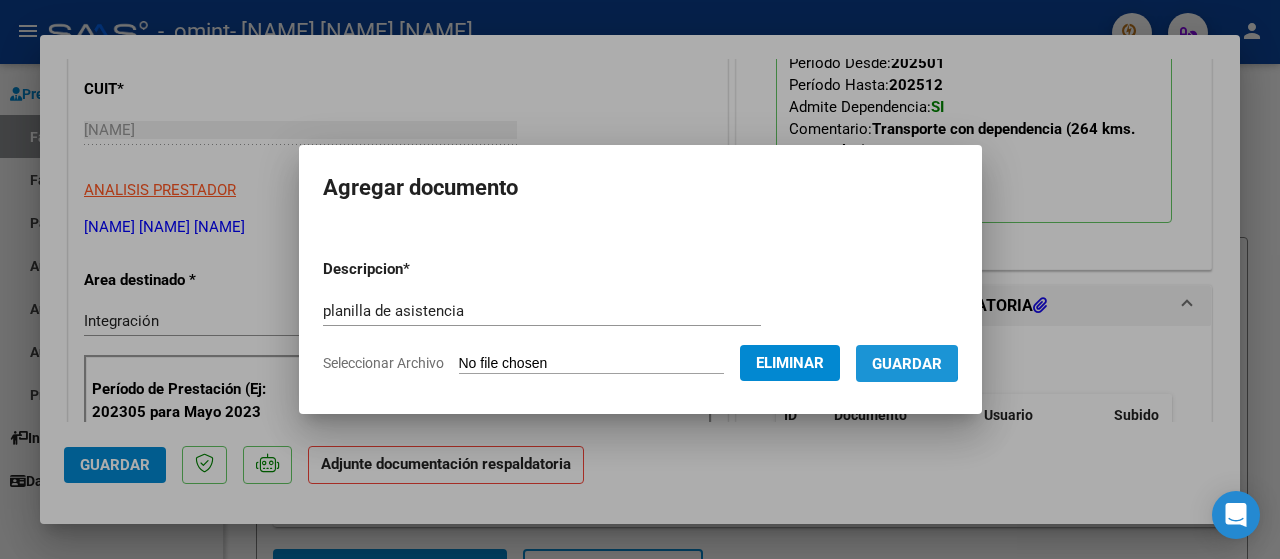 click on "Guardar" at bounding box center [907, 364] 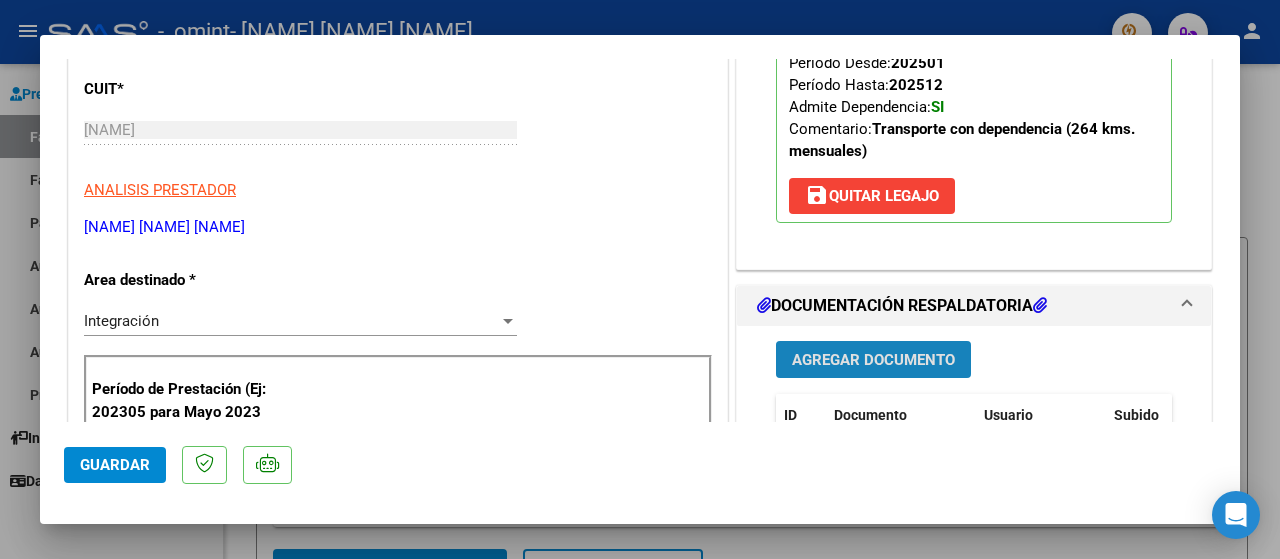 click on "Agregar Documento" at bounding box center [873, 360] 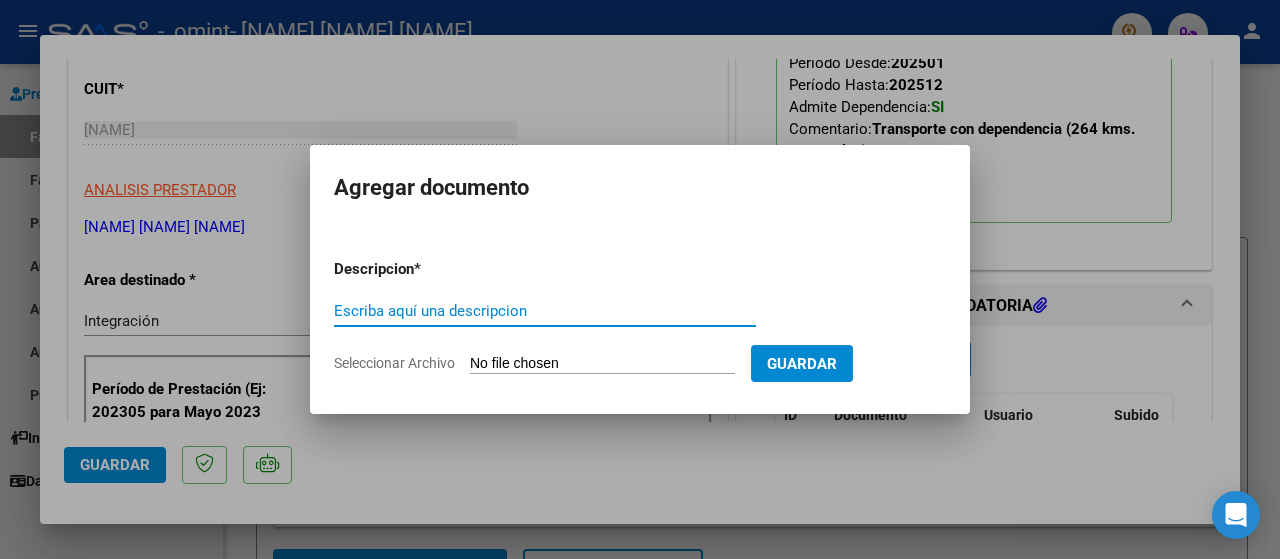 click on "Escriba aquí una descripcion" at bounding box center (545, 311) 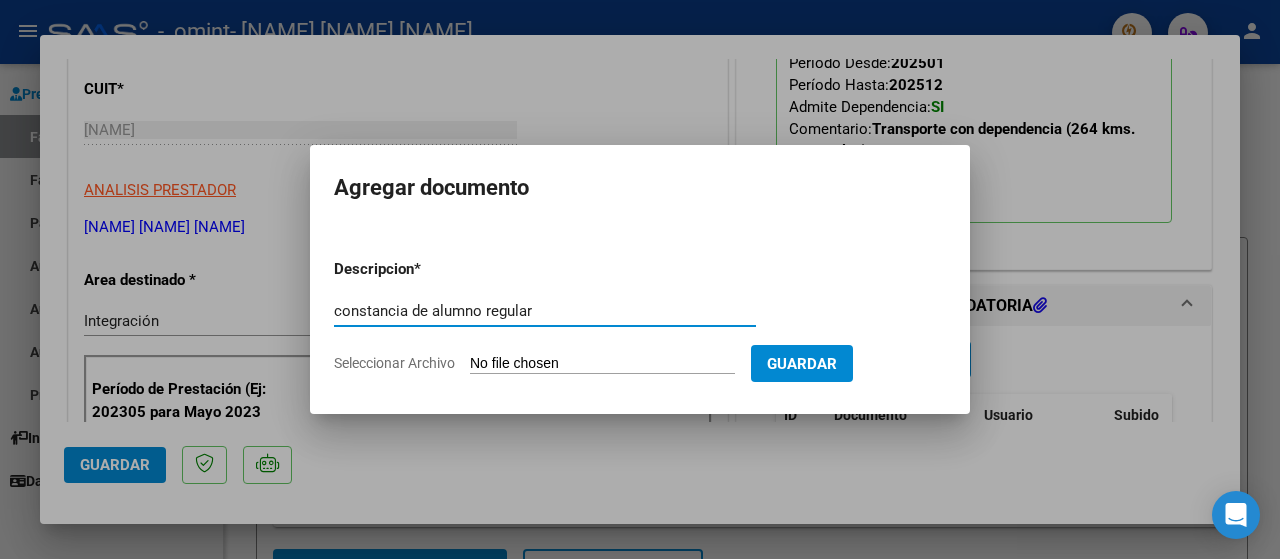 type on "constancia de alumno regular" 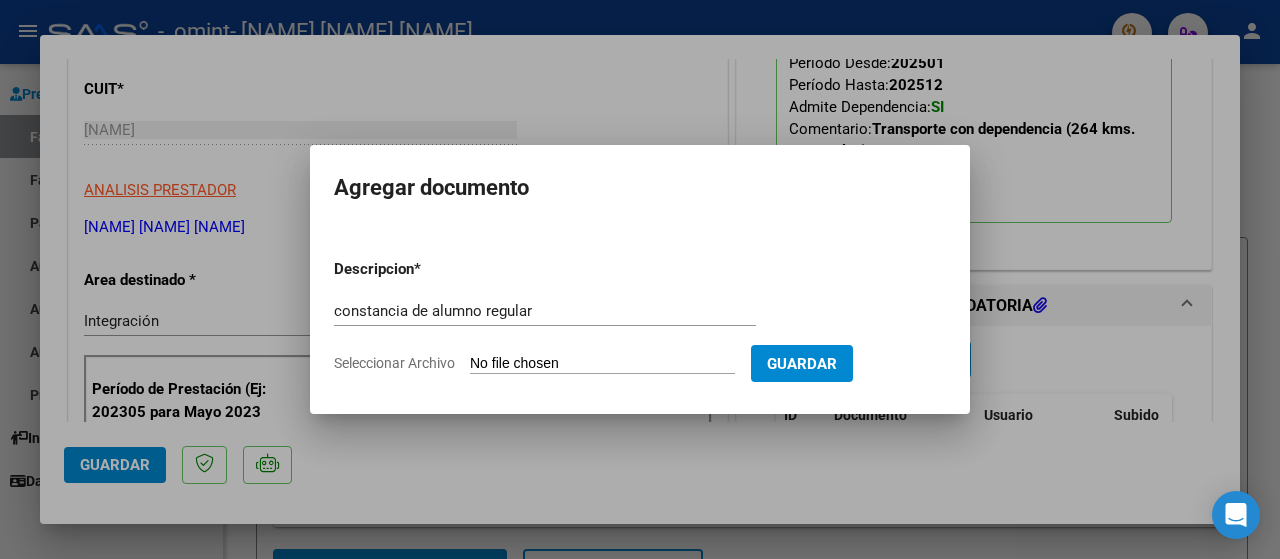 click on "Seleccionar Archivo" at bounding box center [602, 364] 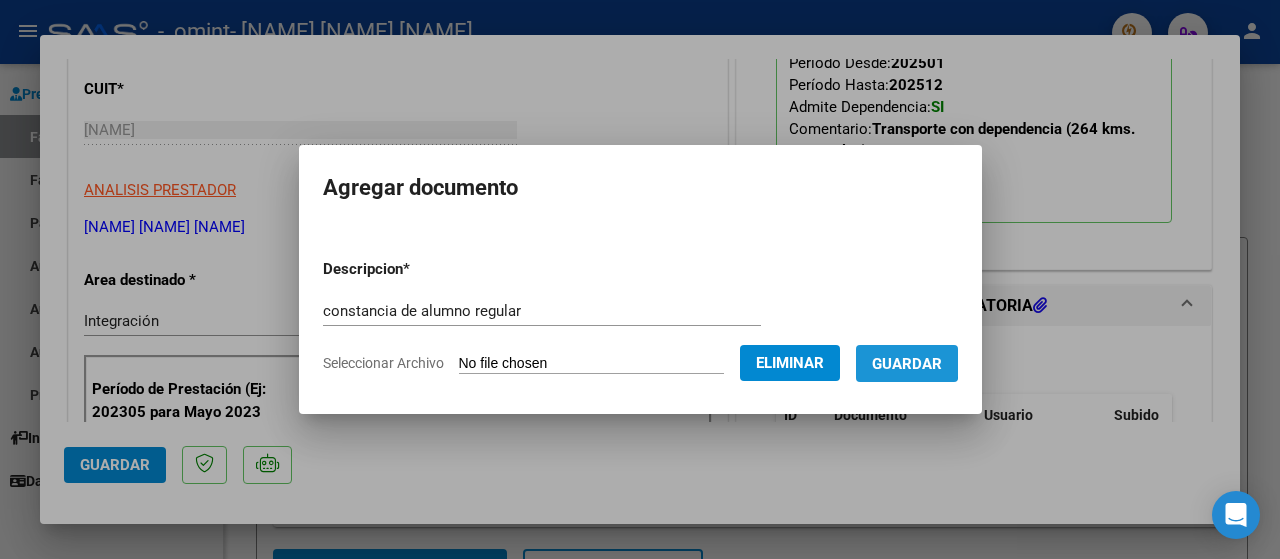 click on "Guardar" at bounding box center [907, 364] 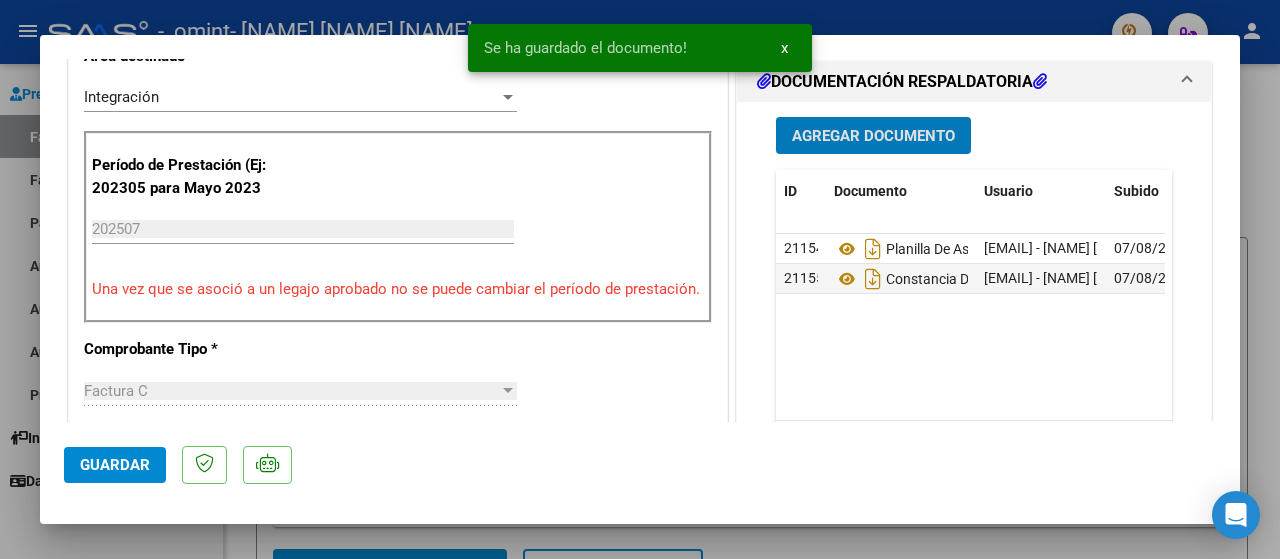 scroll, scrollTop: 500, scrollLeft: 0, axis: vertical 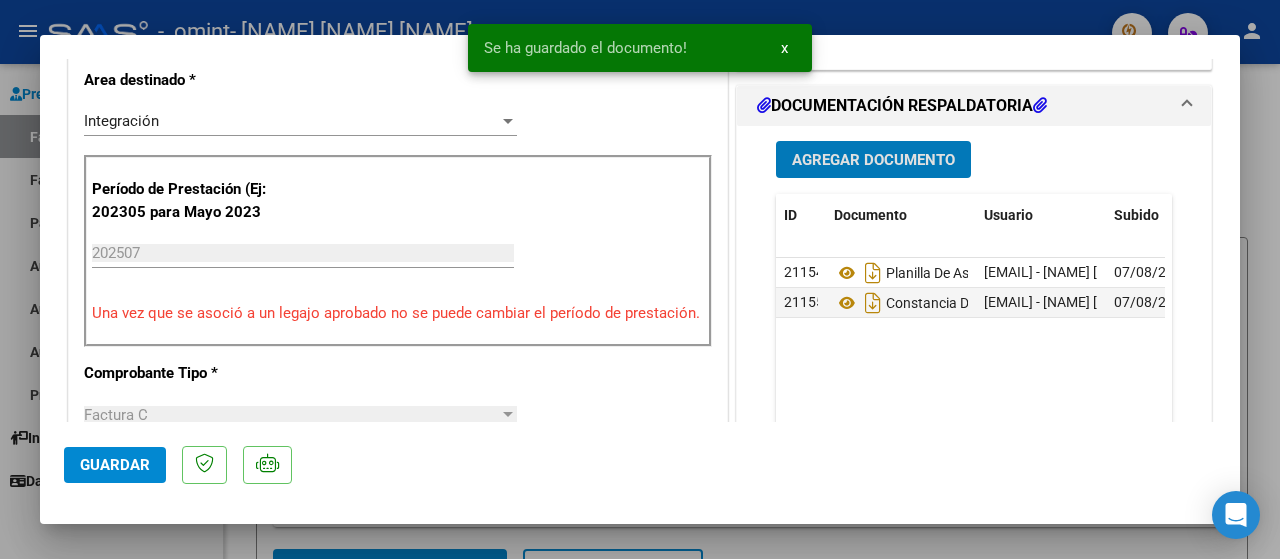 click on "x" at bounding box center (784, 48) 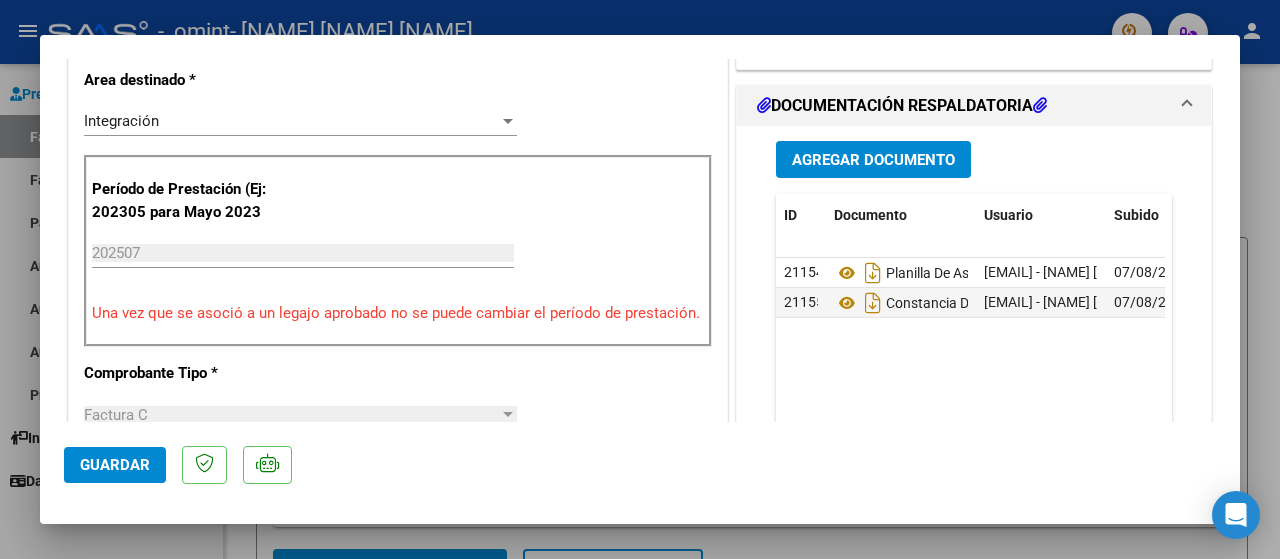 click at bounding box center [640, 279] 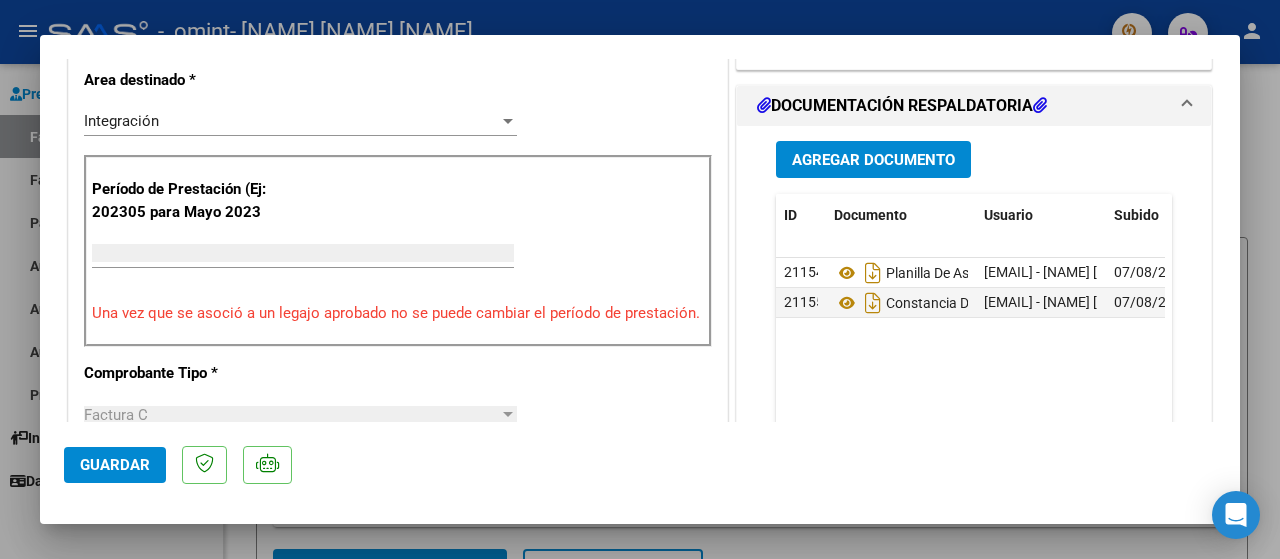 scroll, scrollTop: 0, scrollLeft: 0, axis: both 